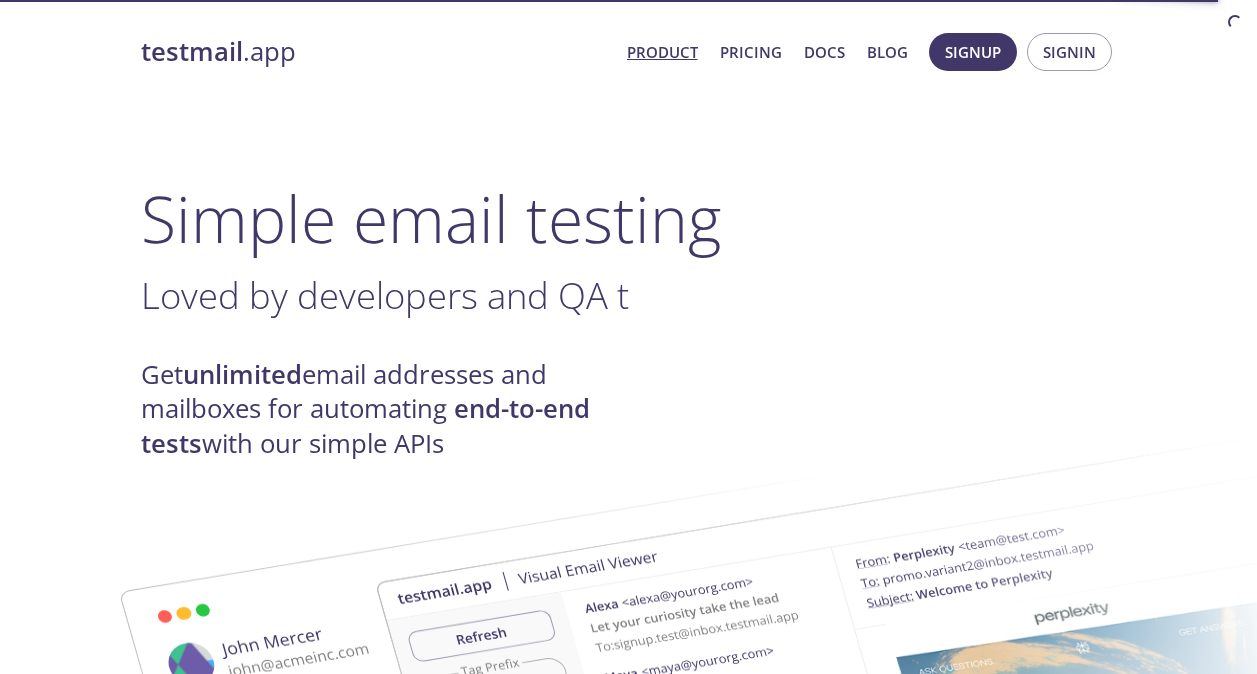 scroll, scrollTop: 0, scrollLeft: 0, axis: both 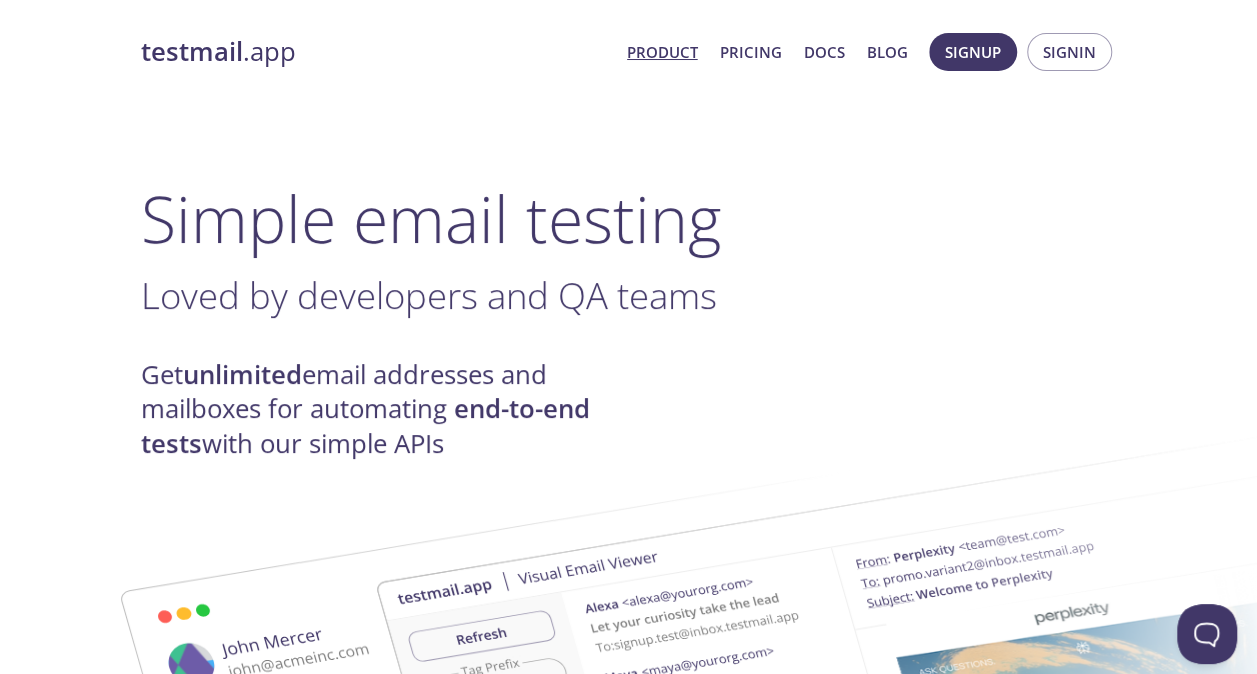 click on "Product Pricing Docs Blog" at bounding box center (766, 52) 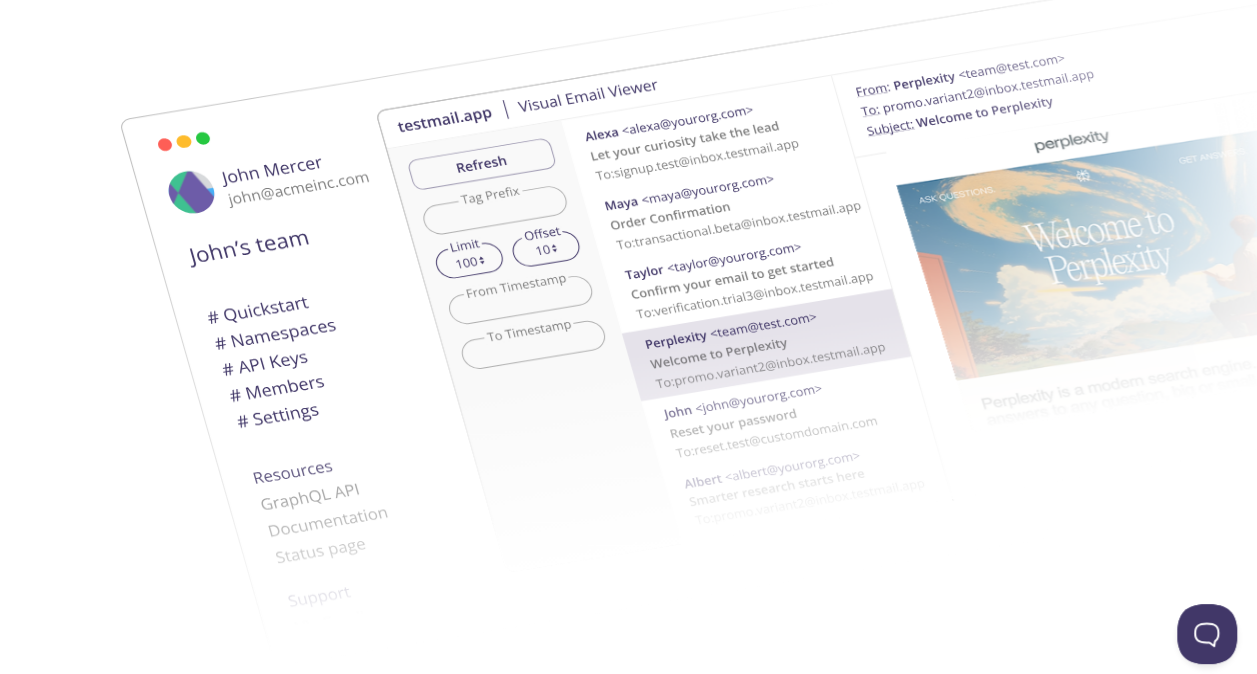 scroll, scrollTop: 0, scrollLeft: 0, axis: both 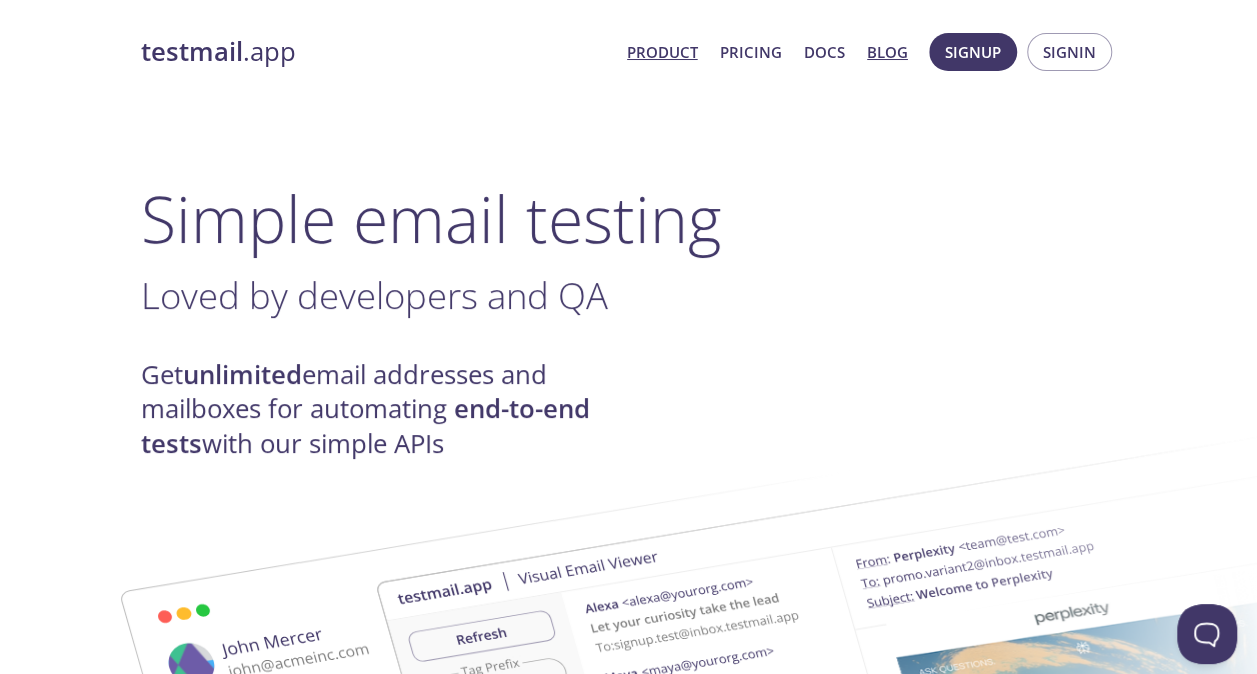 click on "Blog" at bounding box center (887, 52) 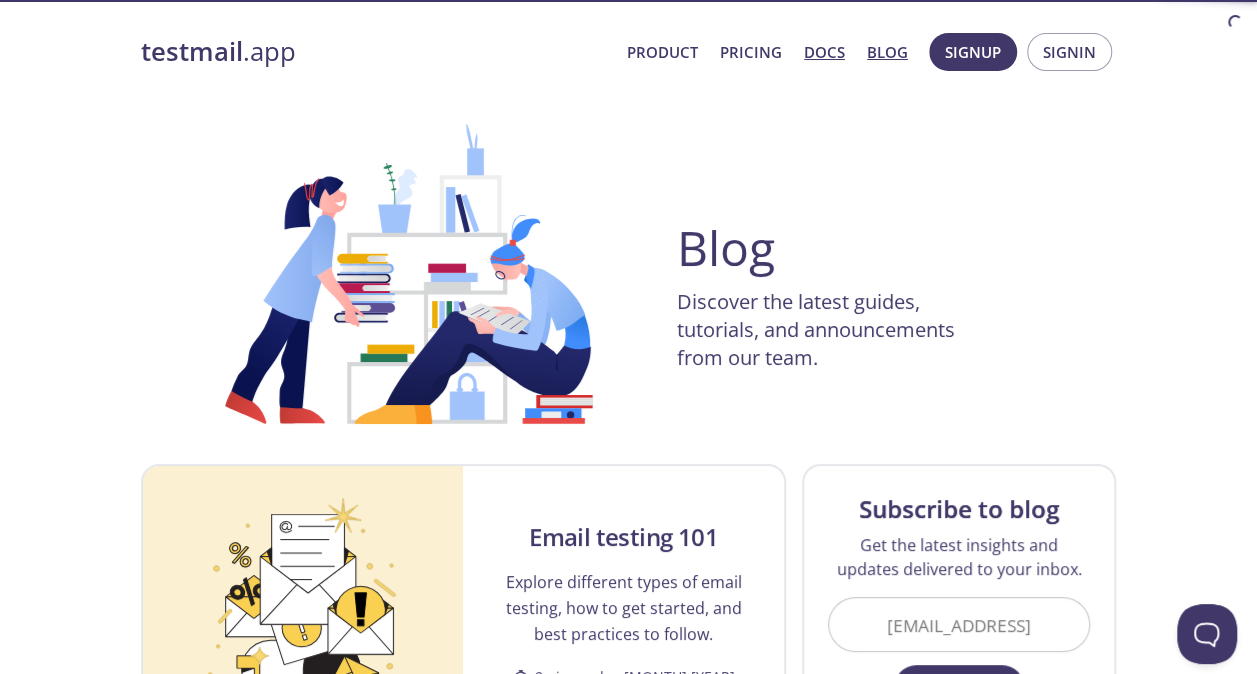 click on "Docs" at bounding box center [824, 52] 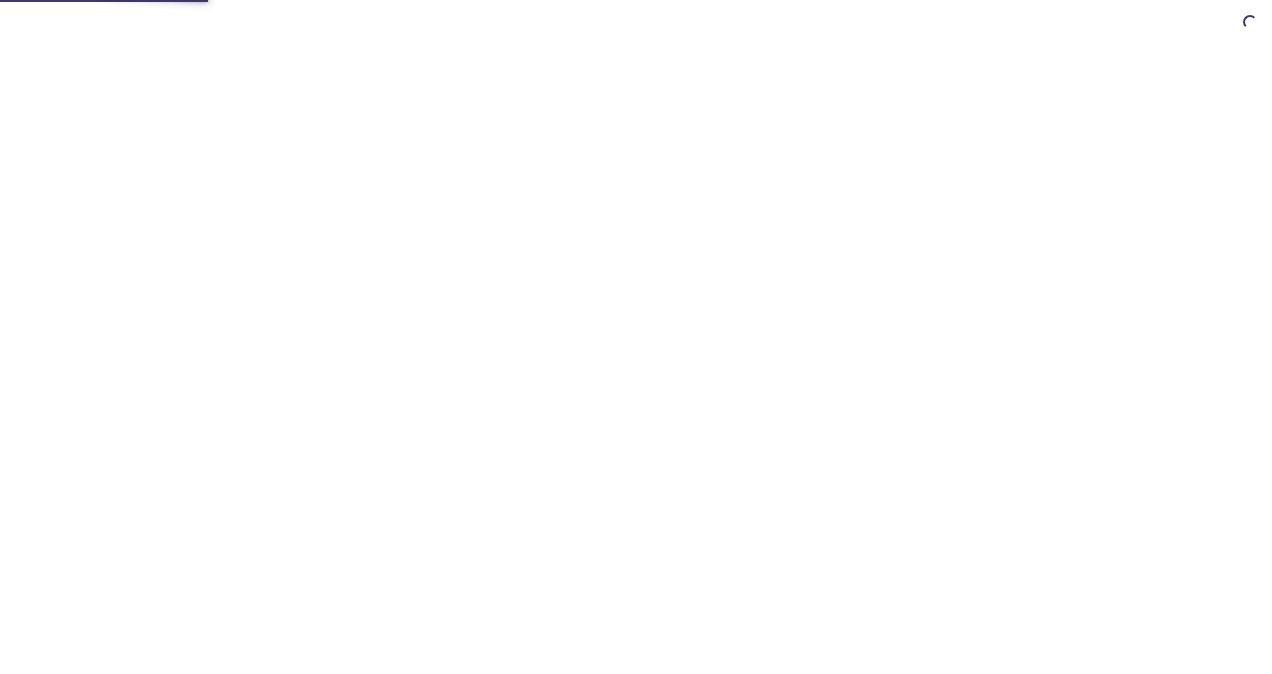 scroll, scrollTop: 0, scrollLeft: 0, axis: both 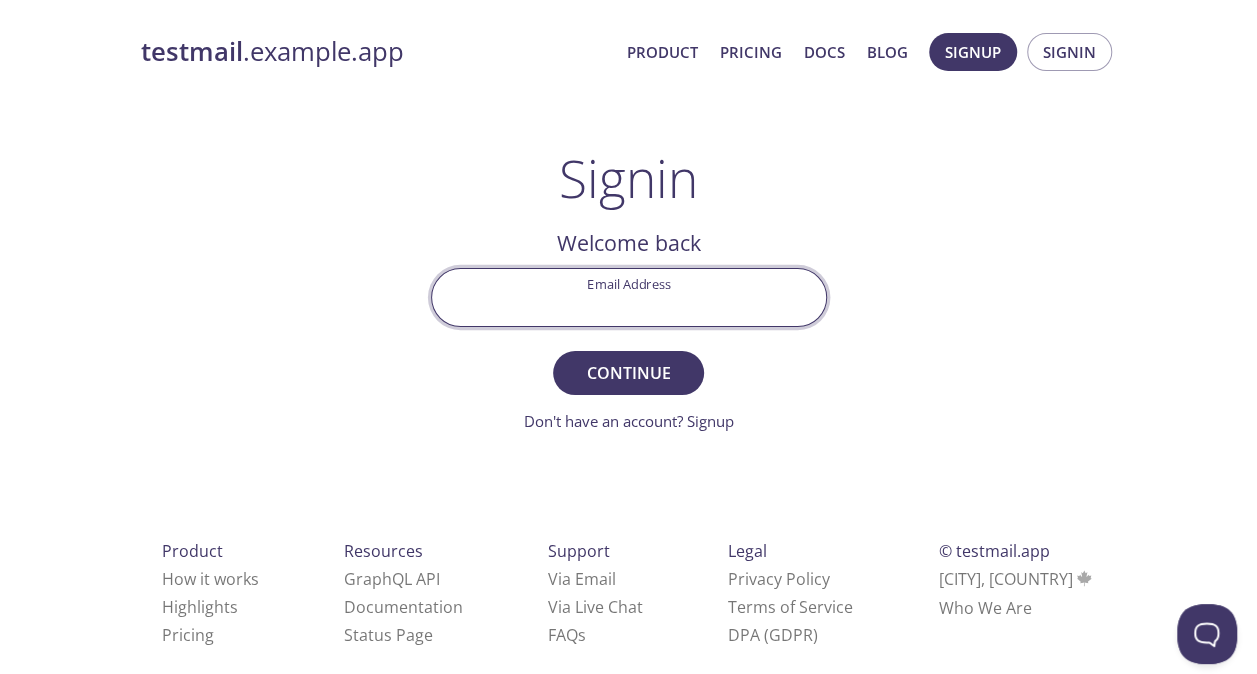 click on "Email Address" at bounding box center [629, 297] 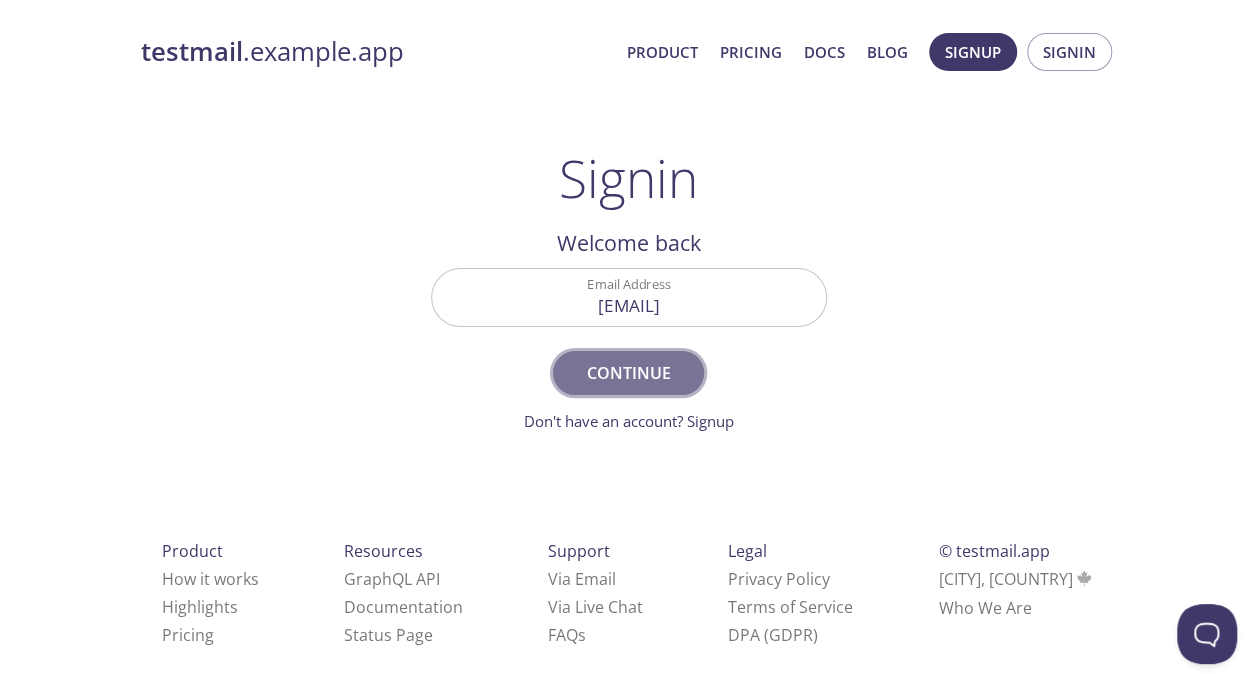 click on "Continue" at bounding box center [628, 373] 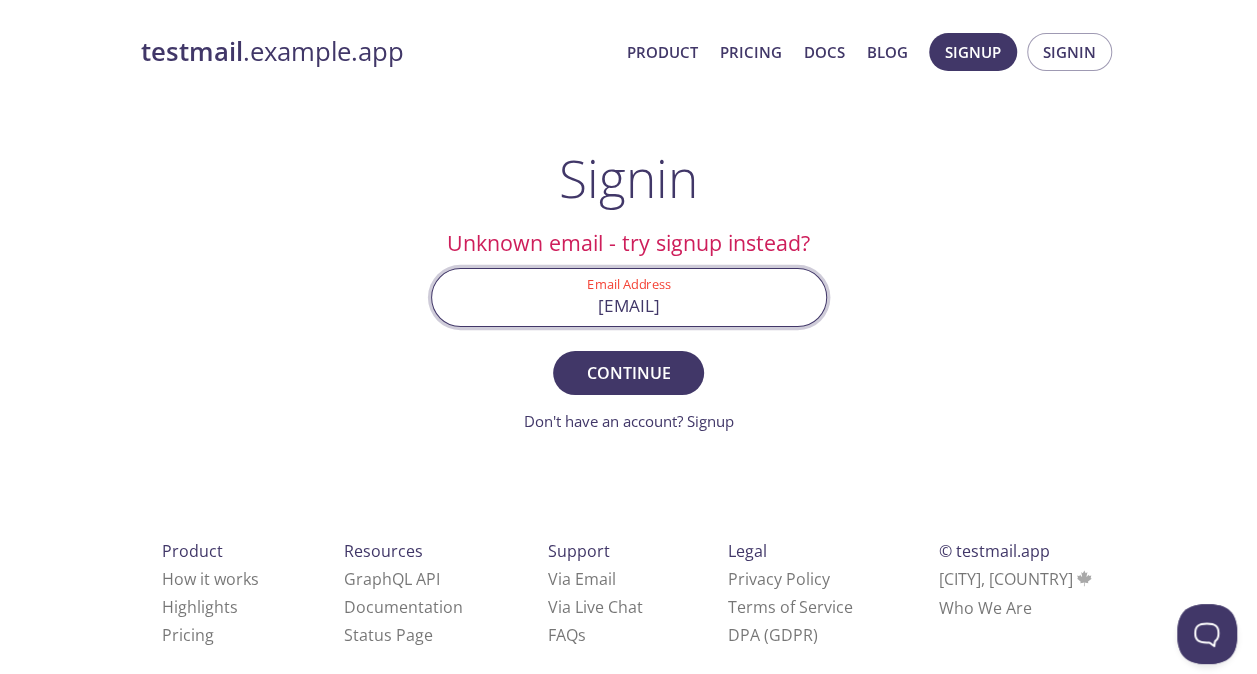 click on "[EMAIL]" at bounding box center (629, 297) 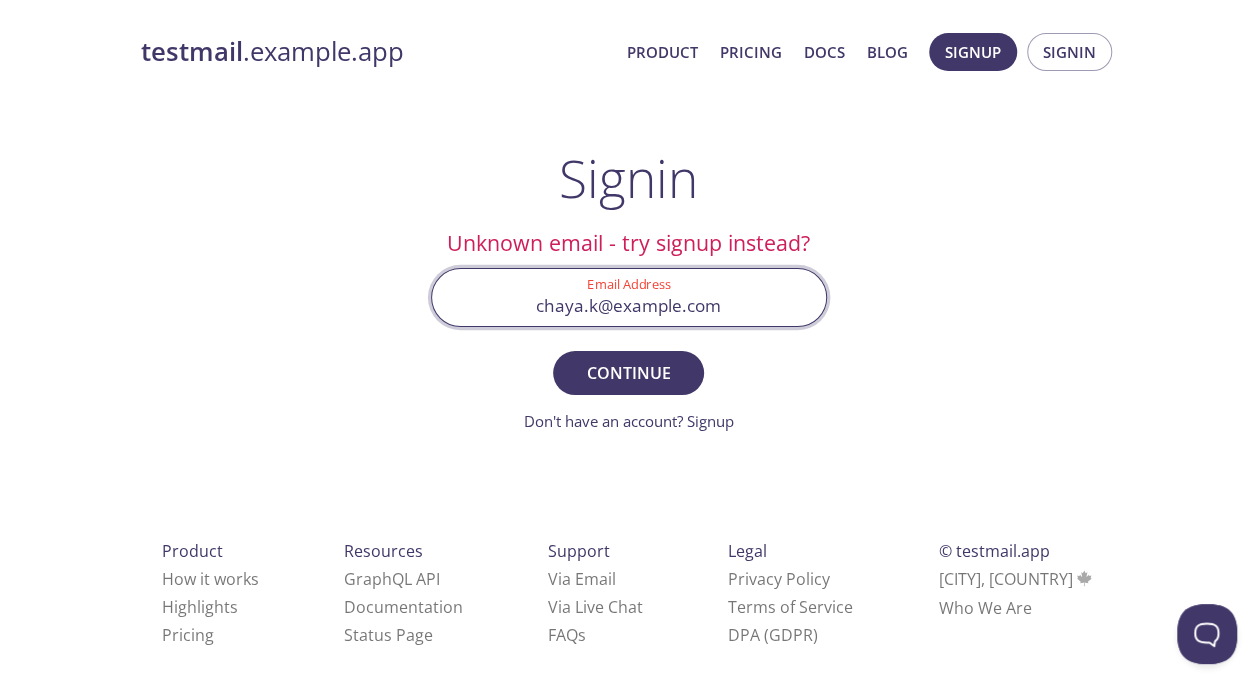 type on "[EMAIL]" 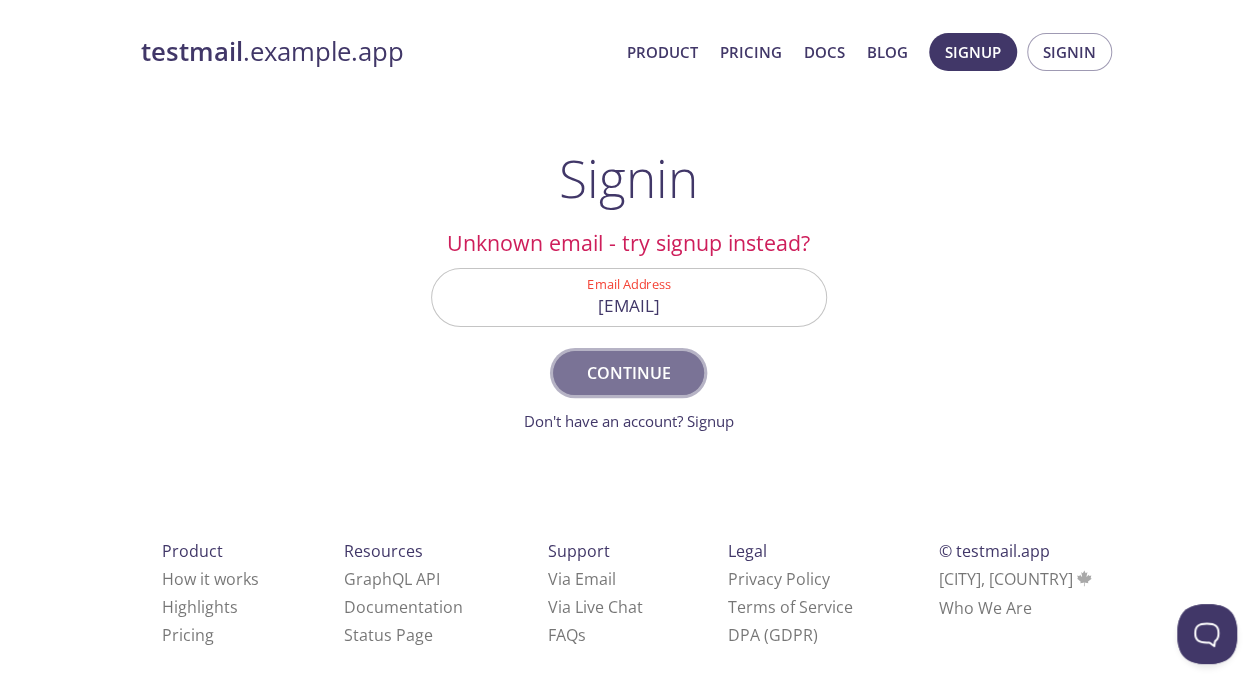click on "Continue" at bounding box center [628, 373] 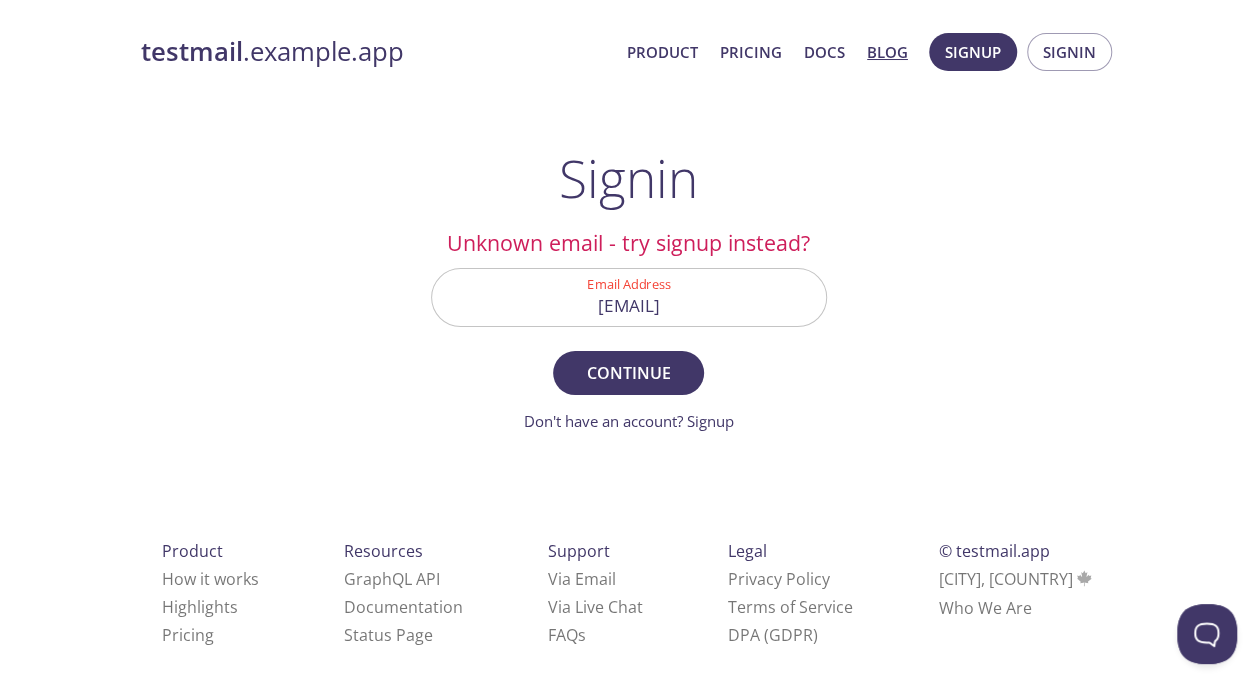 click on "Blog" at bounding box center [887, 52] 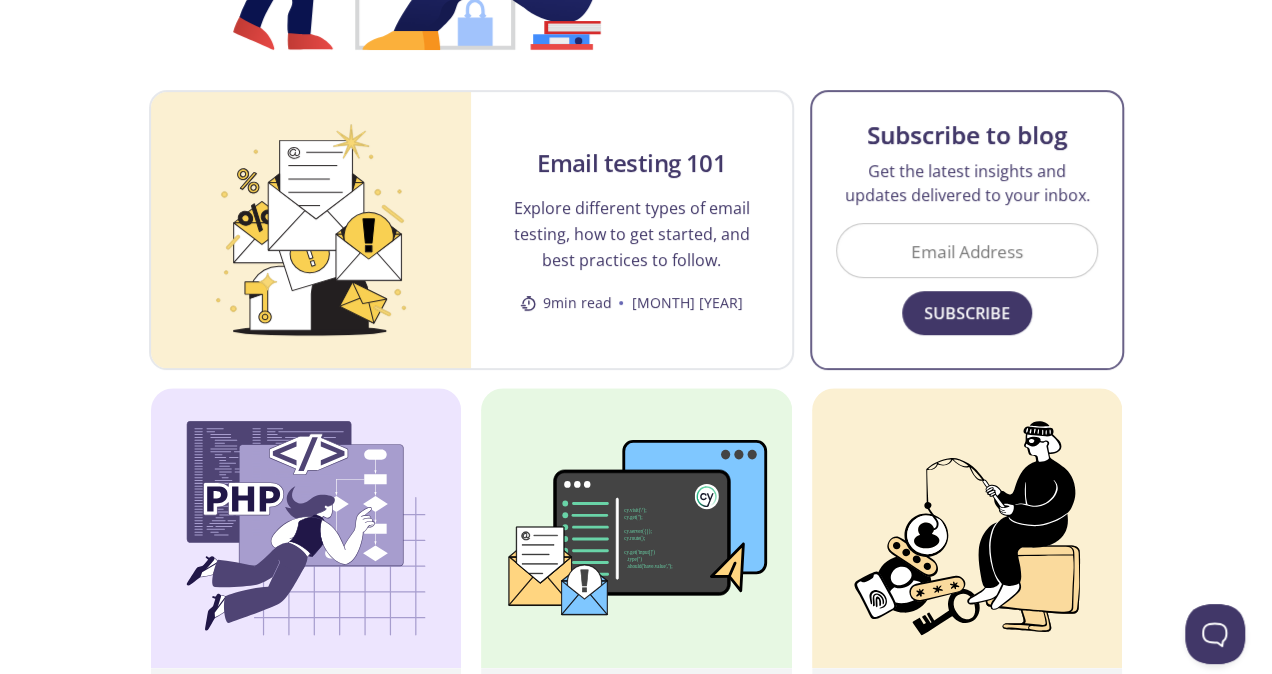 scroll, scrollTop: 0, scrollLeft: 0, axis: both 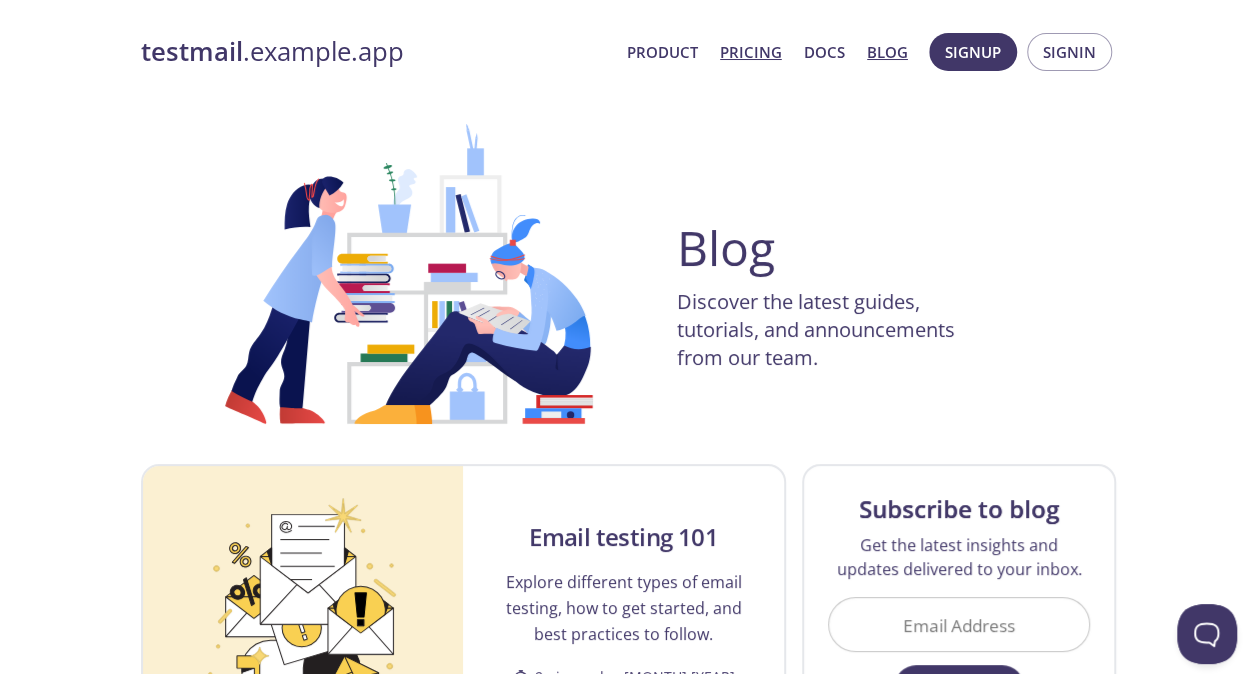 click on "Pricing" at bounding box center [751, 52] 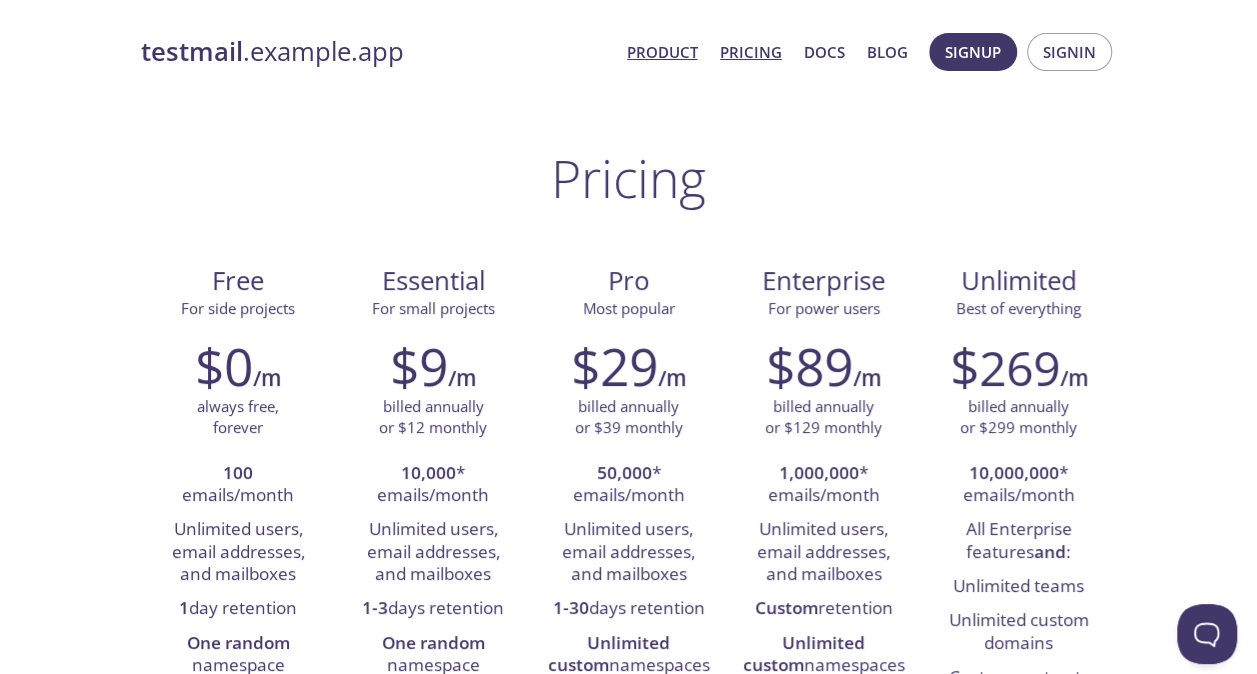 click on "Product" at bounding box center [662, 52] 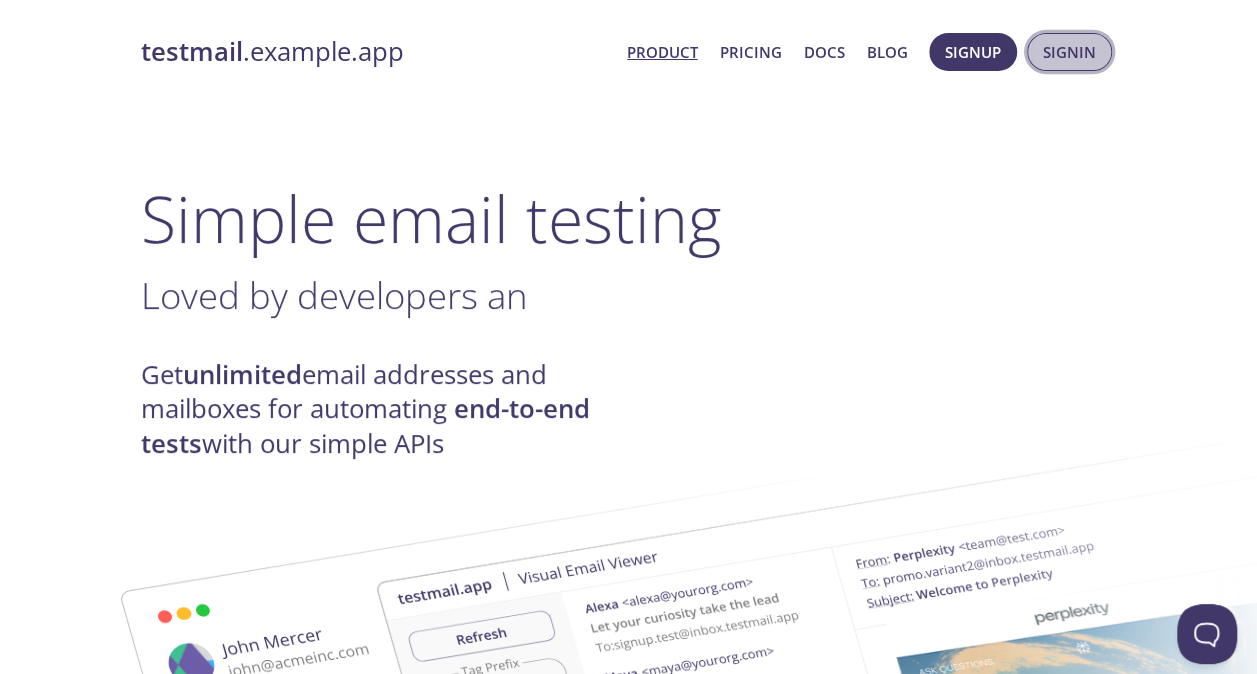 click on "Signin" at bounding box center [1069, 52] 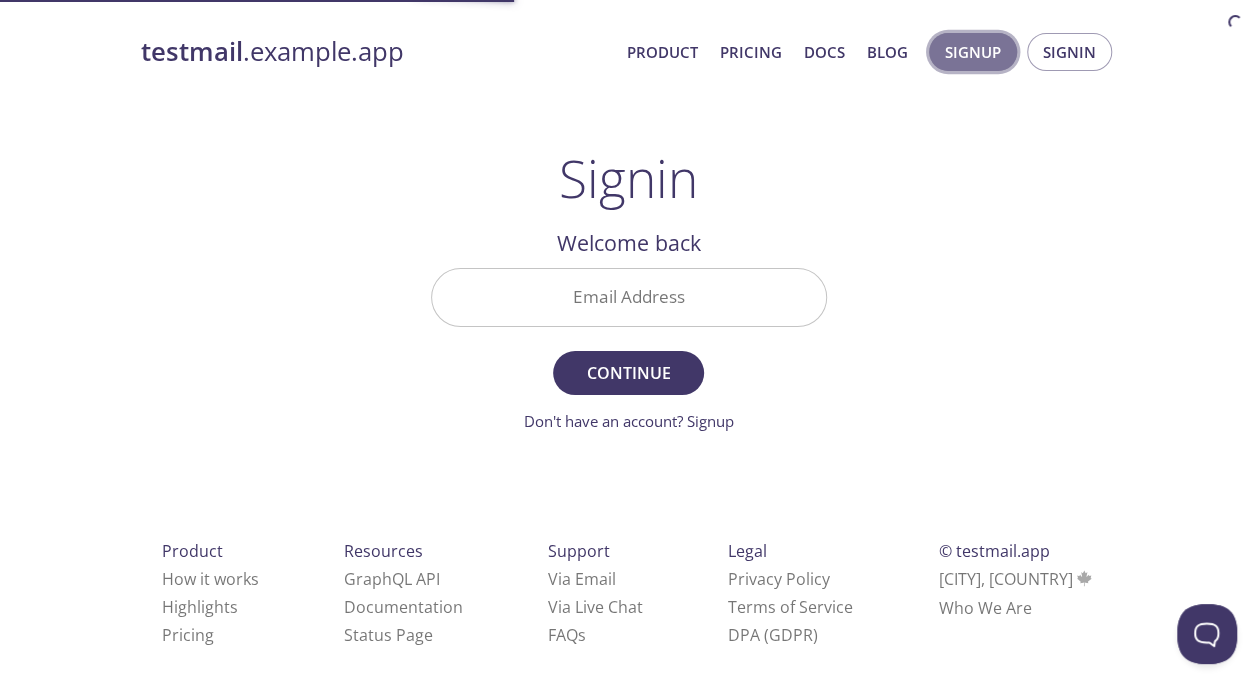 click on "Signup" at bounding box center (973, 52) 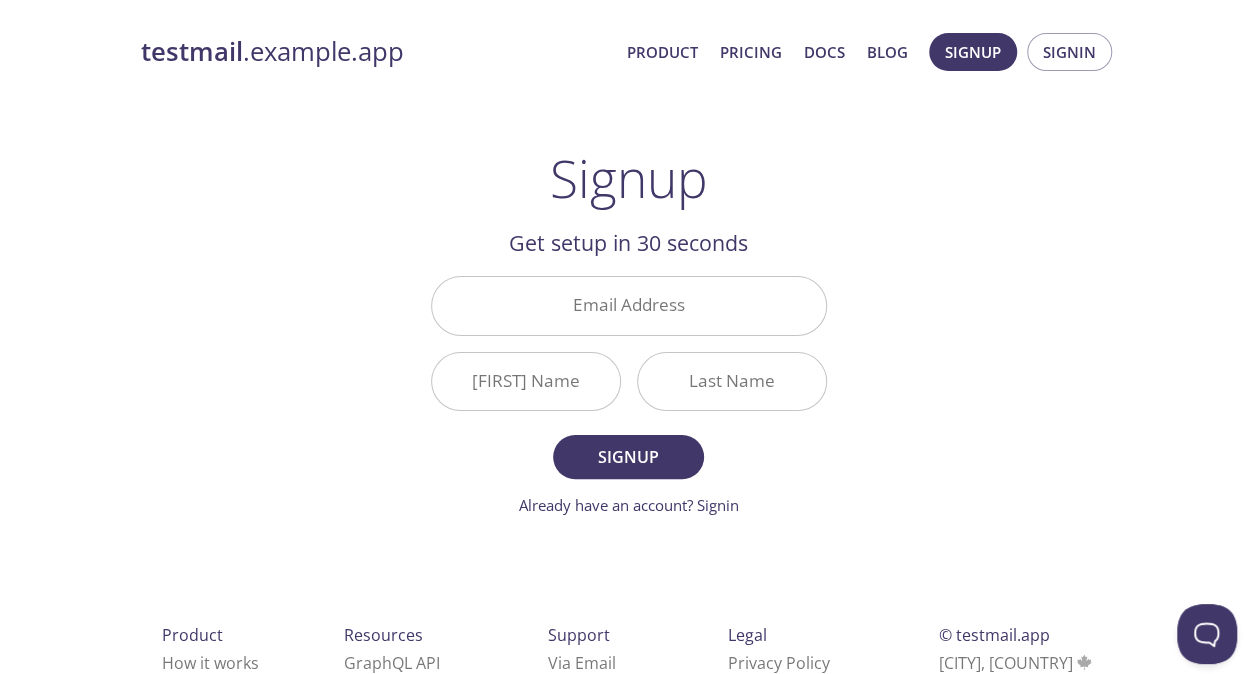 click on "Signup Signin" at bounding box center [1020, 52] 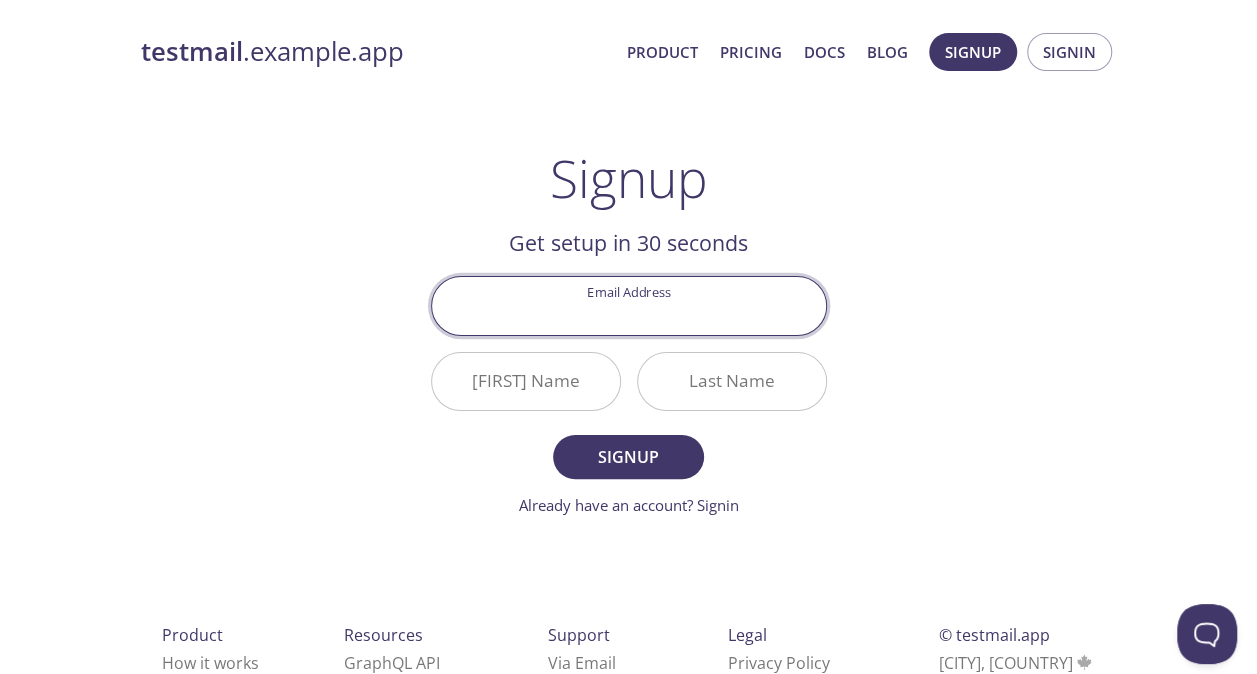 click on "Email Address" at bounding box center (629, 305) 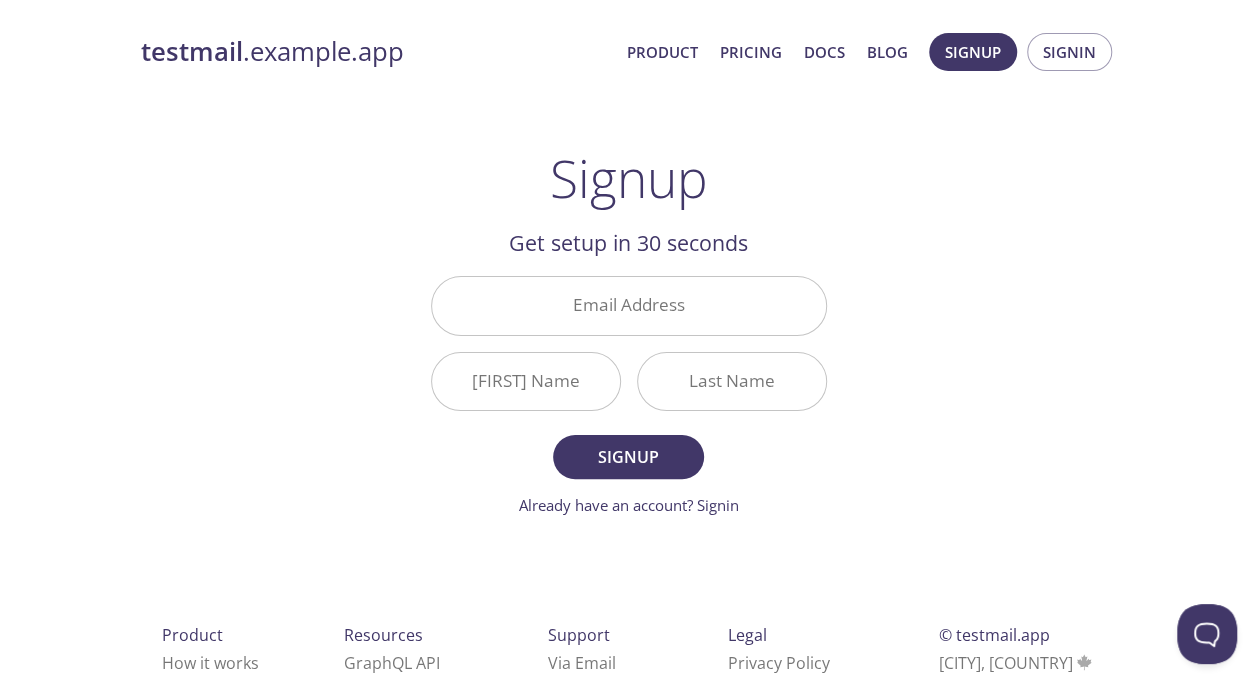 click on "Email Address [FIRST] [LAST] Signup Already have an account? Signin Check your email inbox Email Verification Code Confirm Didn't receive anything? Resend email Product How it works Highlights Pricing Resources GraphQL API Documentation Status Page Support Via Email Via Live Chat FAQ s Legal Privacy Policy Terms of Service DPA (GDPR) © testmail.app Toronto, Canada Who We Are" at bounding box center (629, 404) 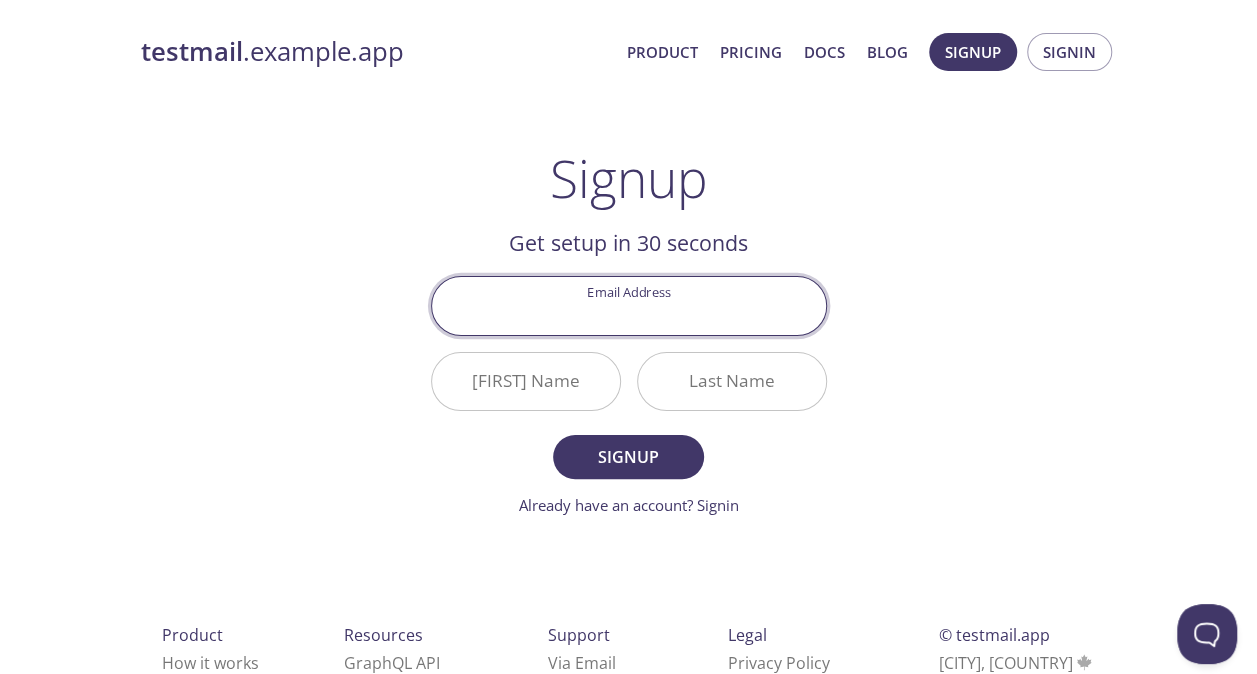 click on "Email Address" at bounding box center (629, 305) 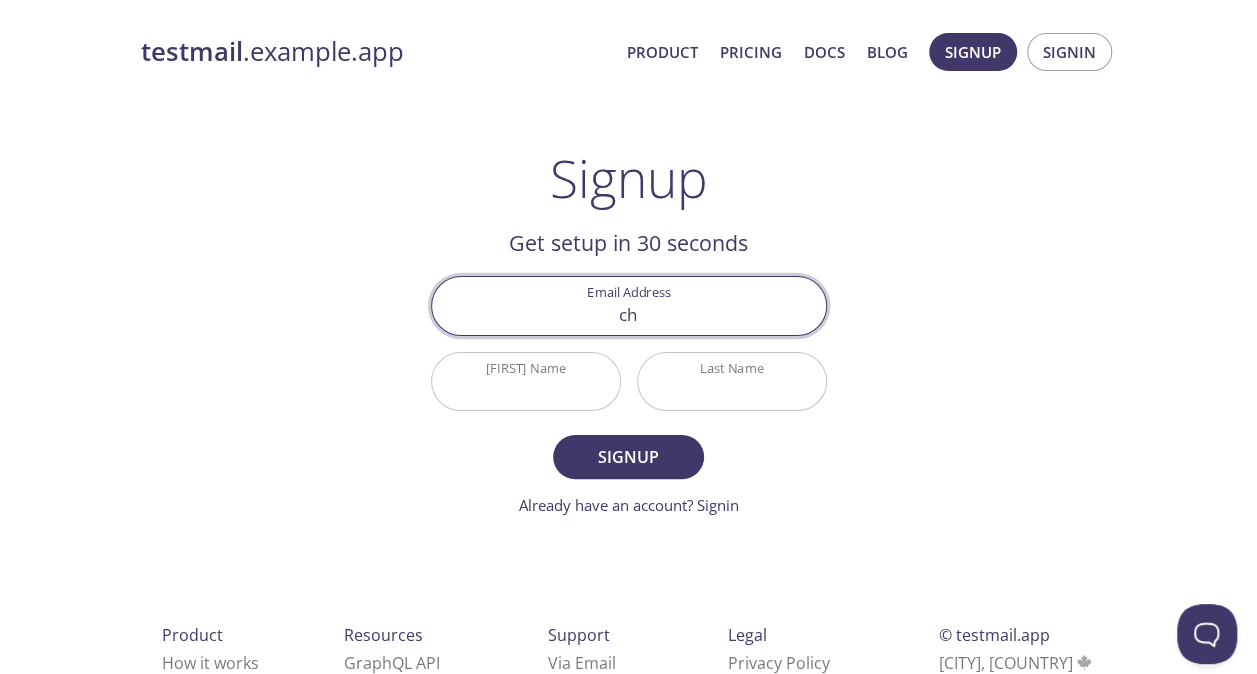type on "[EMAIL]" 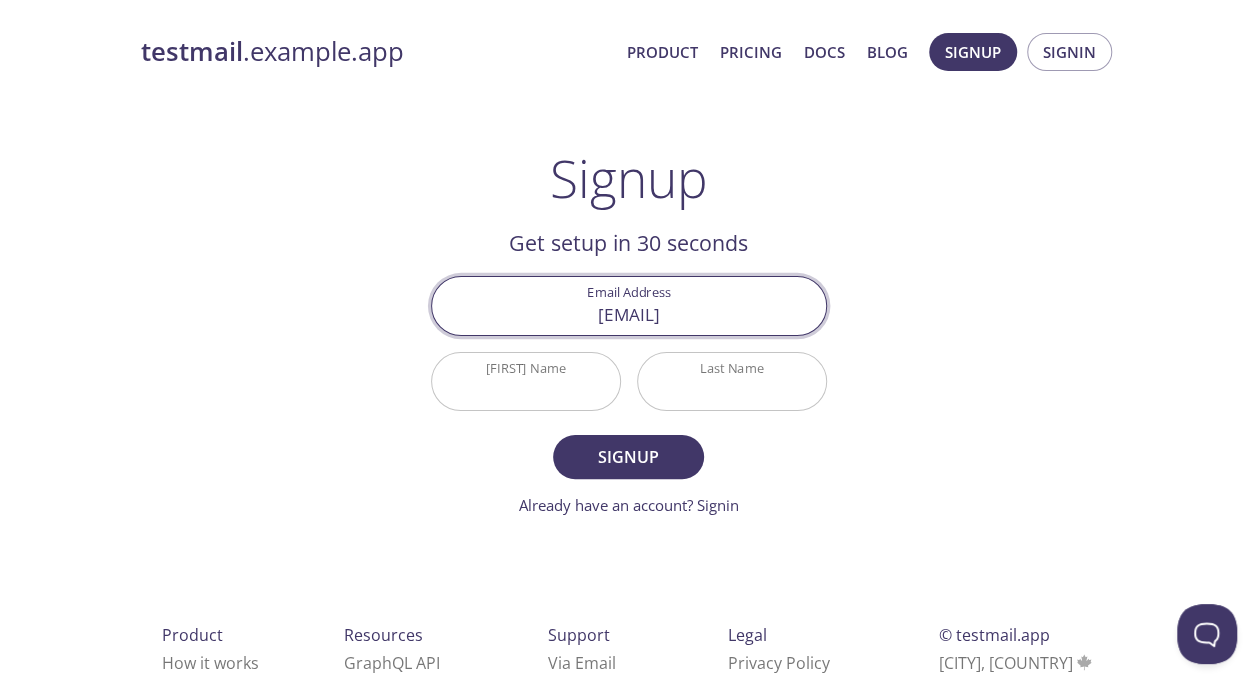 type on "[LAST]" 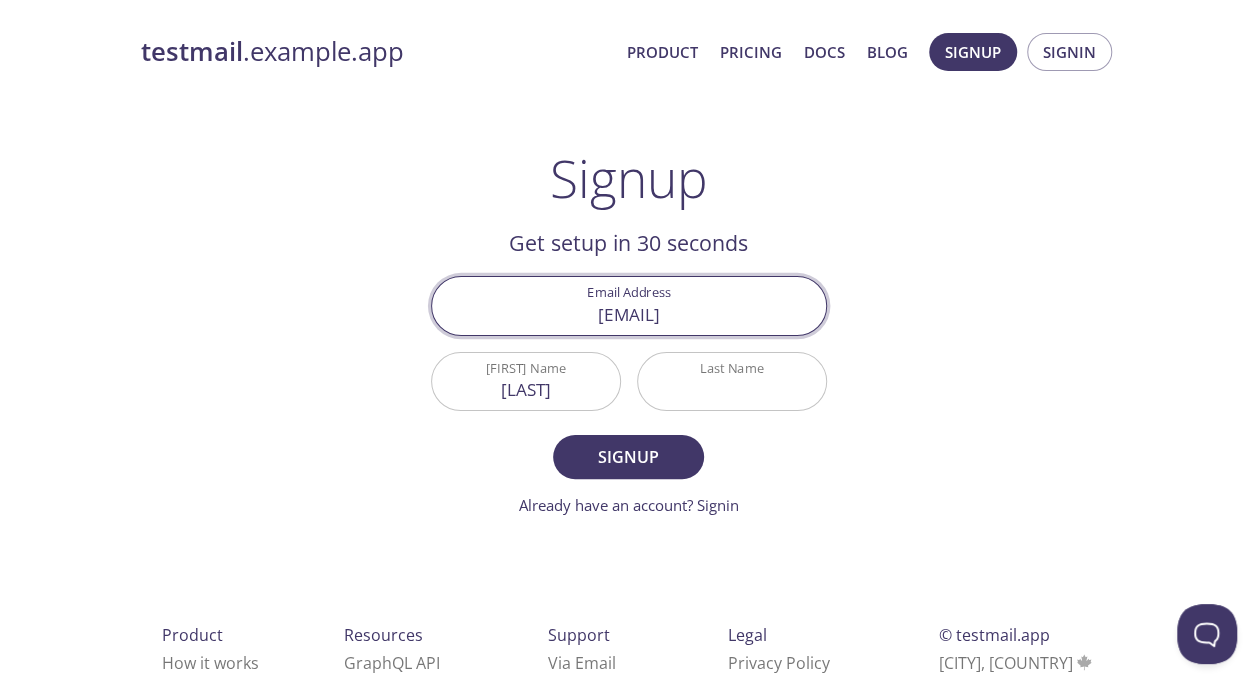 type on "[LAST]" 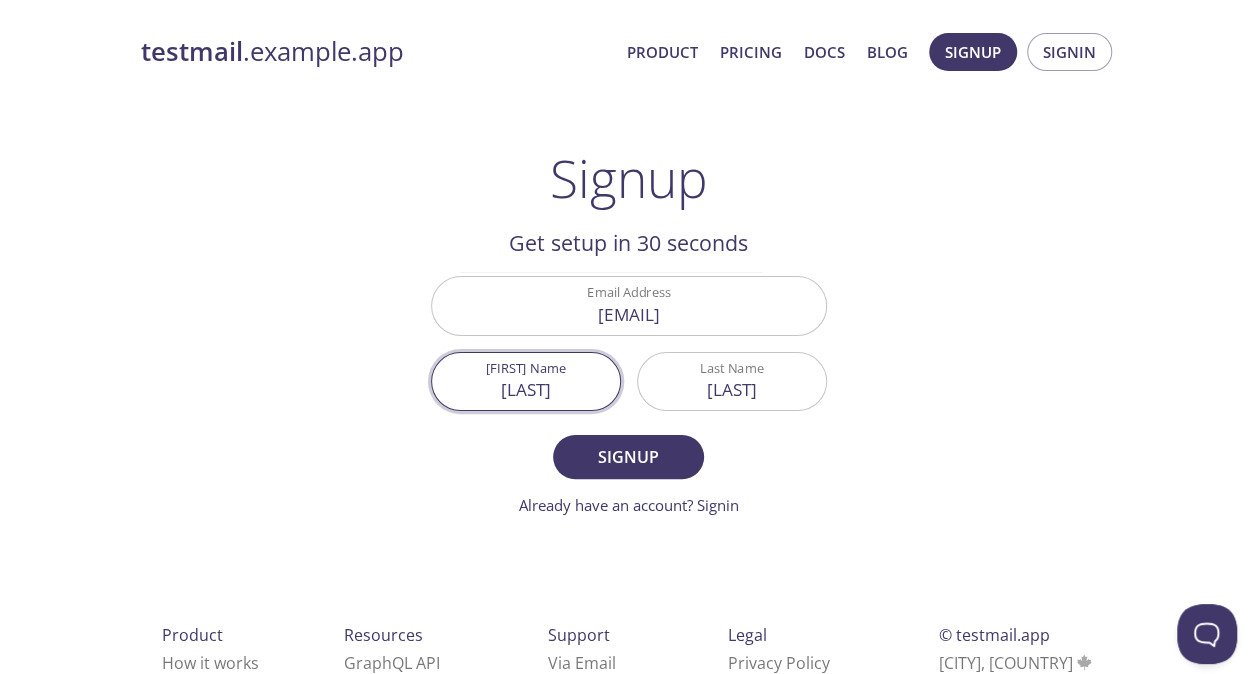 click on "[LAST]" at bounding box center (526, 381) 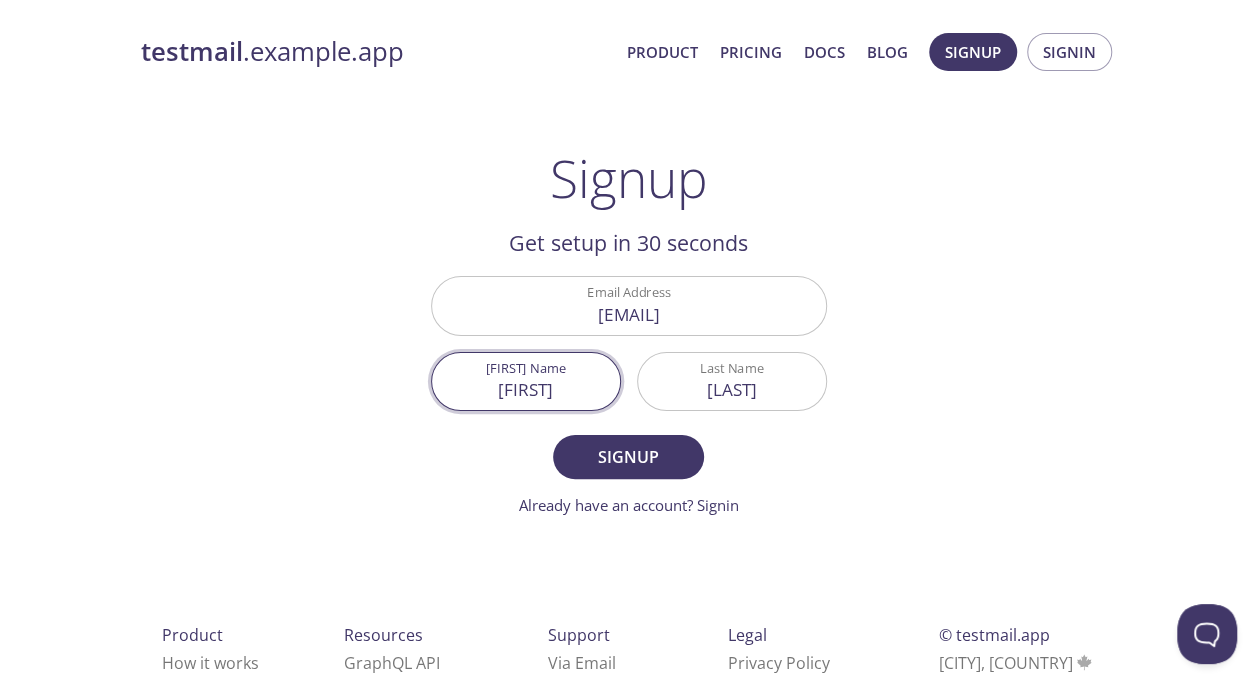 type on "[FIRST]" 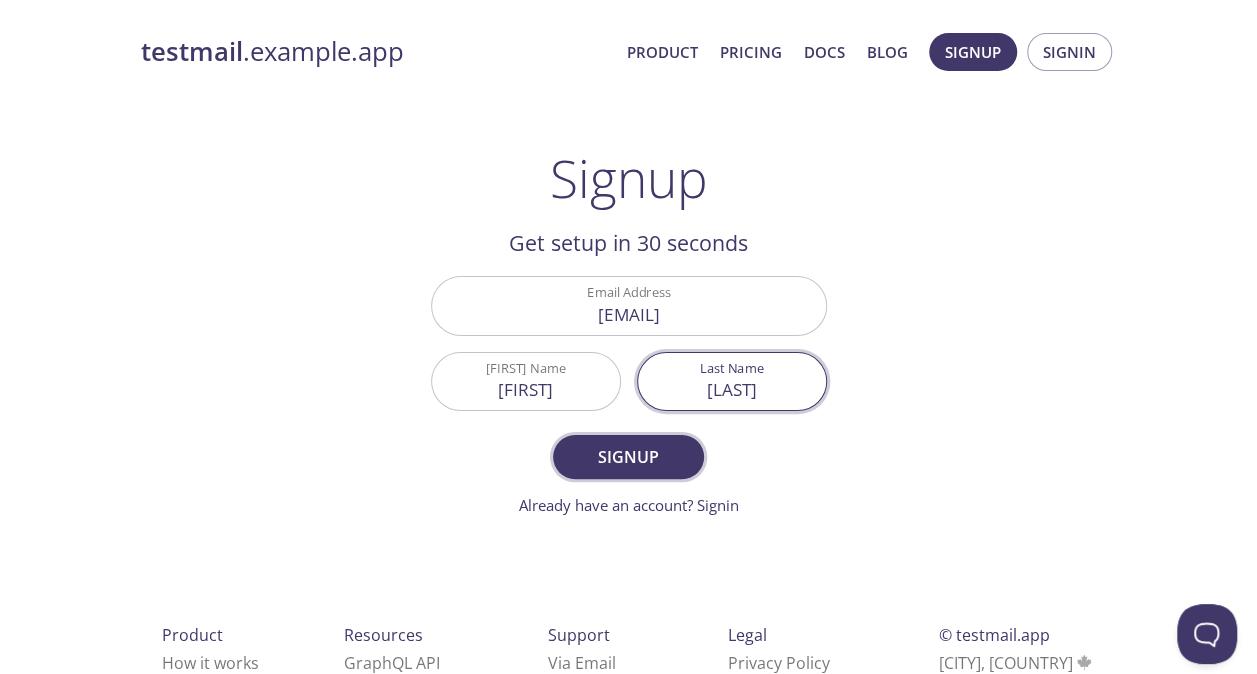 type on "[LAST]" 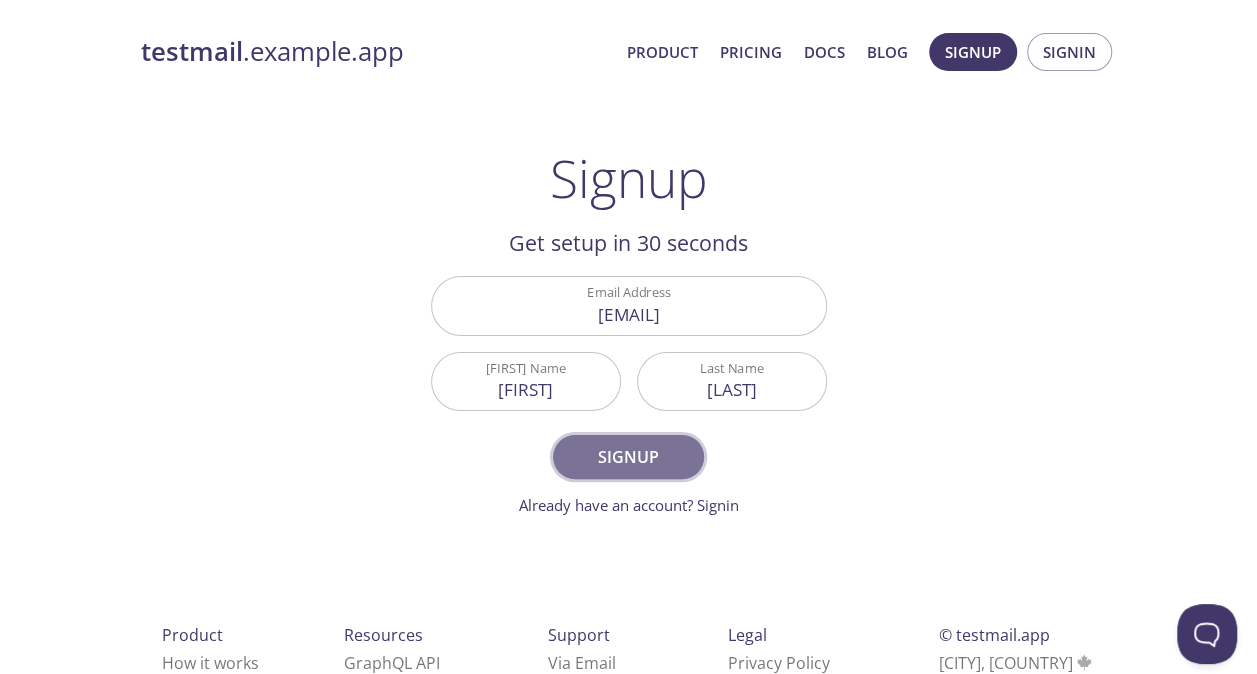 click on "Signup" at bounding box center [628, 457] 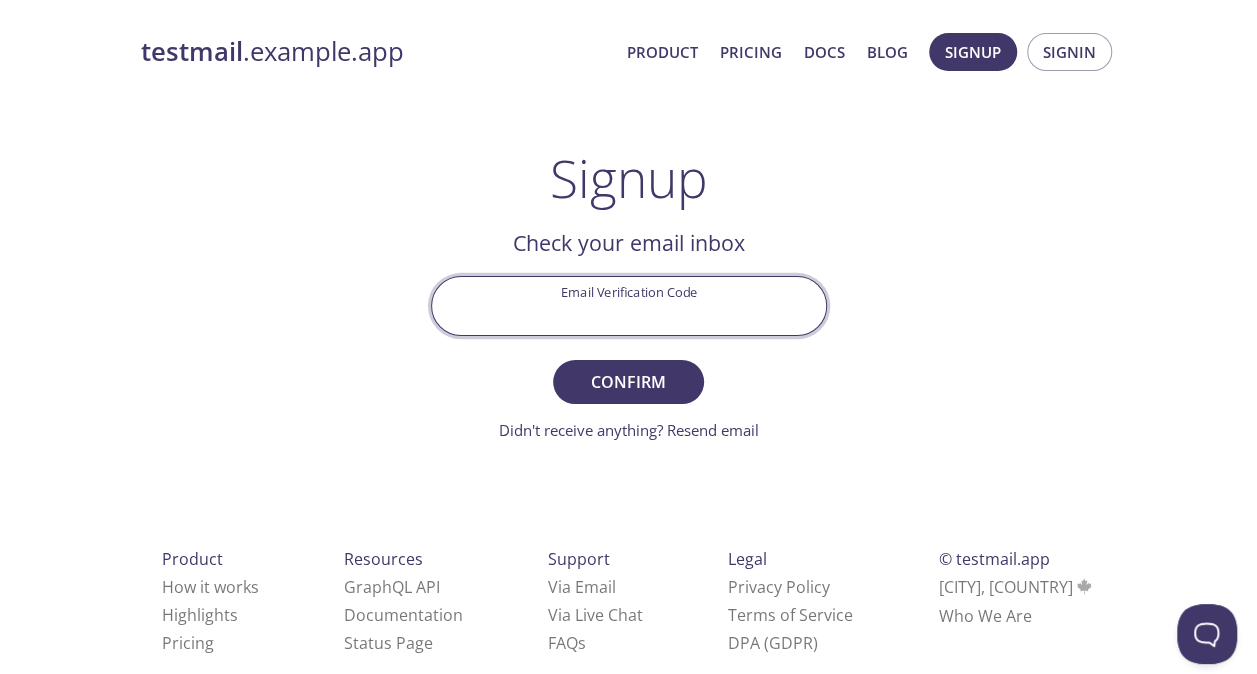 click on "Email Verification Code" at bounding box center [629, 305] 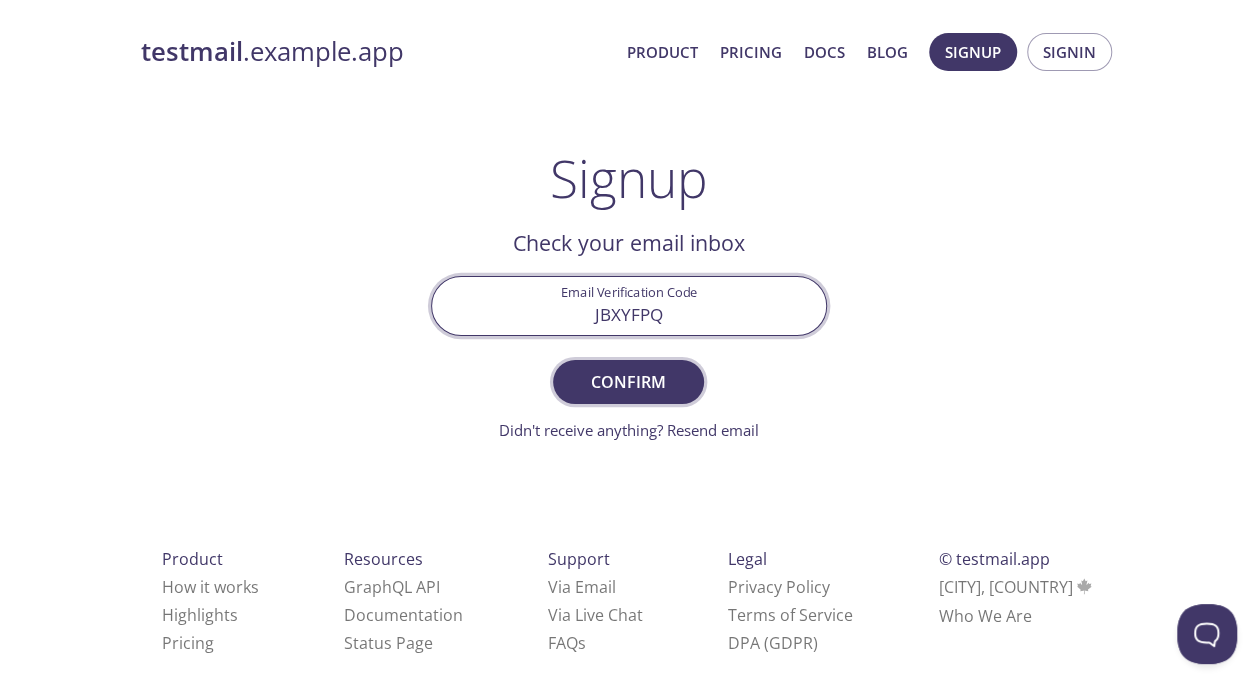 type on "JBXYFPQ" 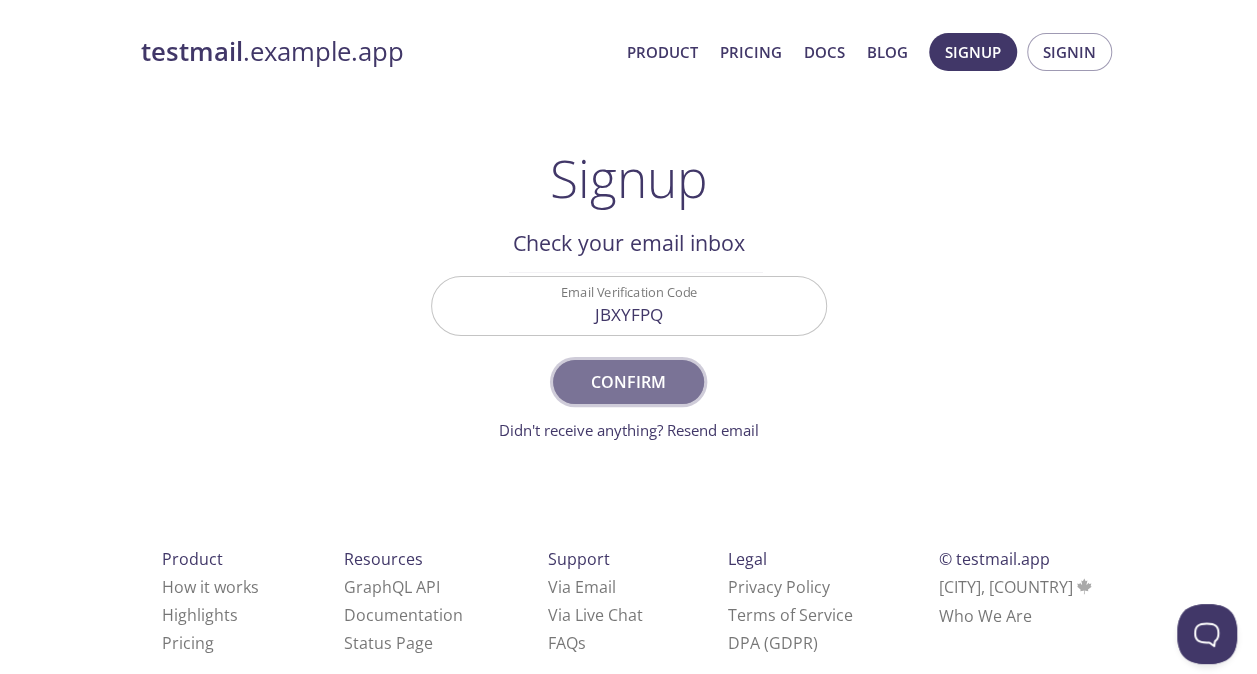 click on "Confirm" at bounding box center (628, 382) 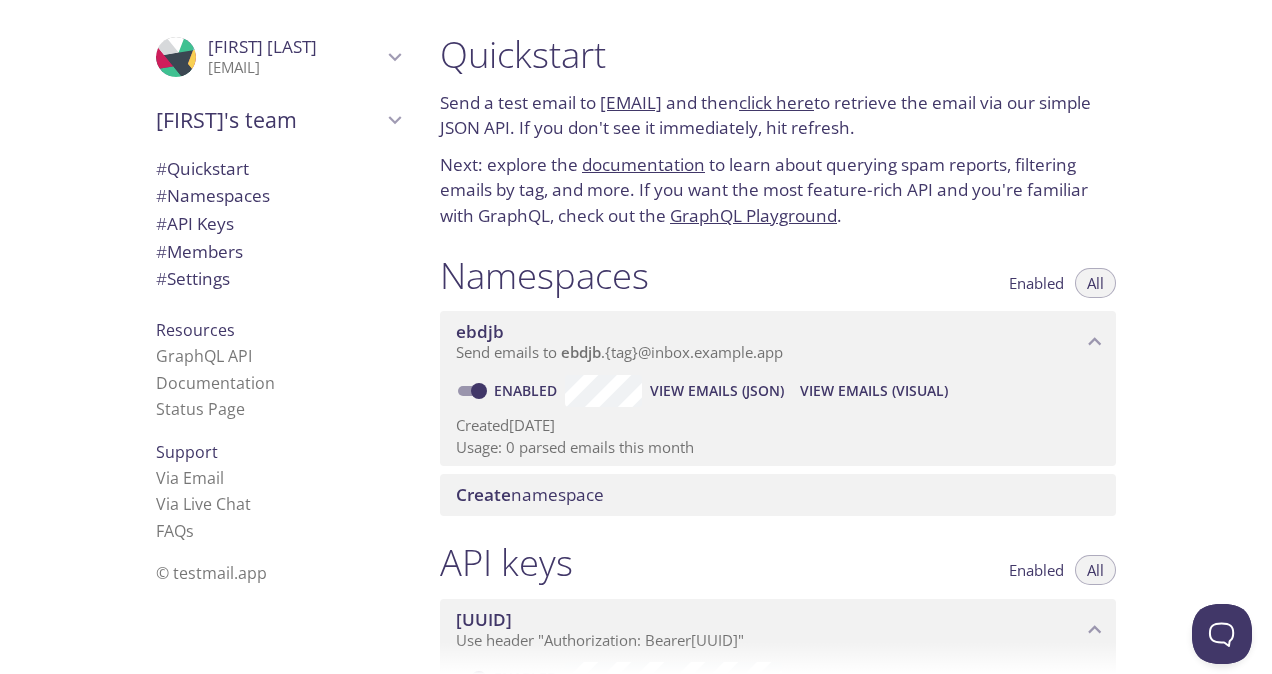 click on "[EMAIL]" at bounding box center (631, 102) 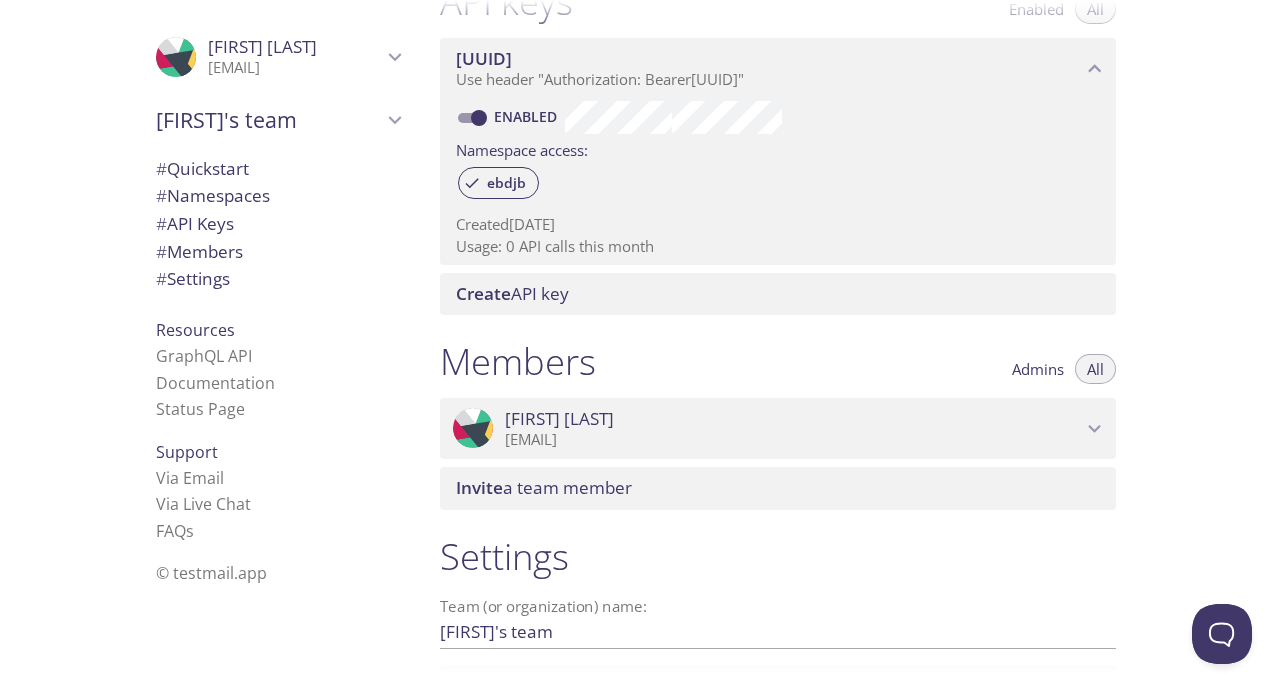 scroll, scrollTop: 0, scrollLeft: 0, axis: both 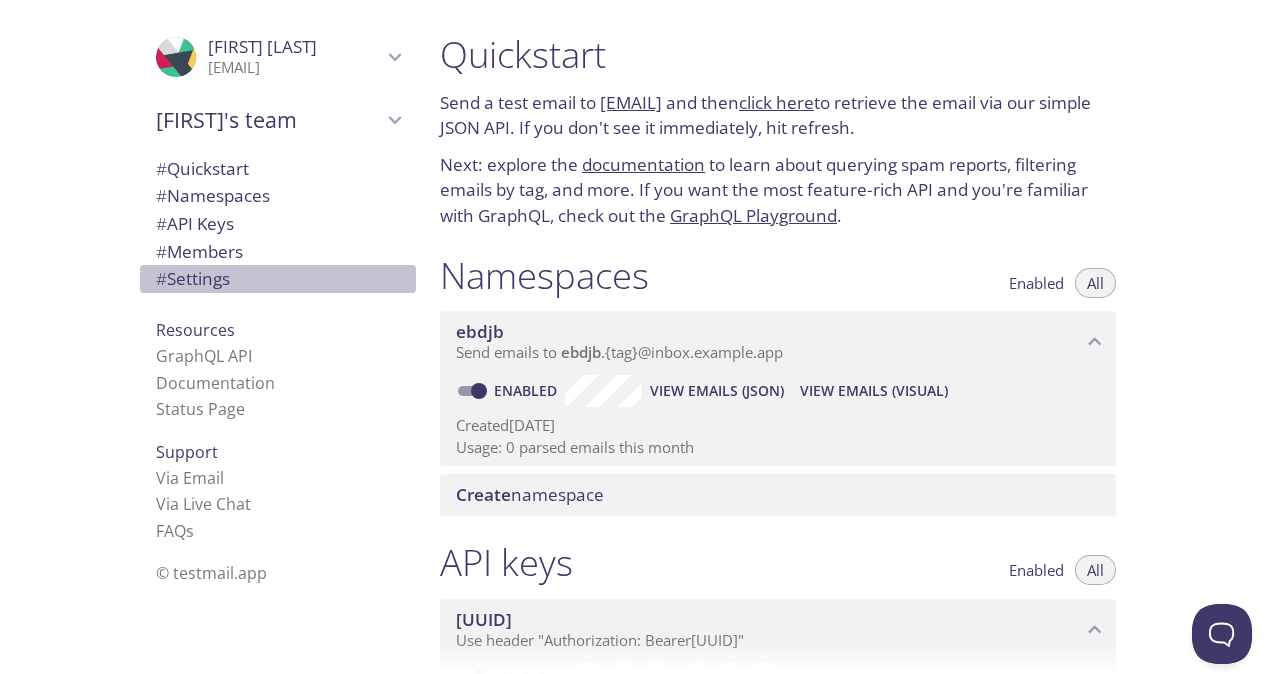 click on "#  Settings" at bounding box center [193, 278] 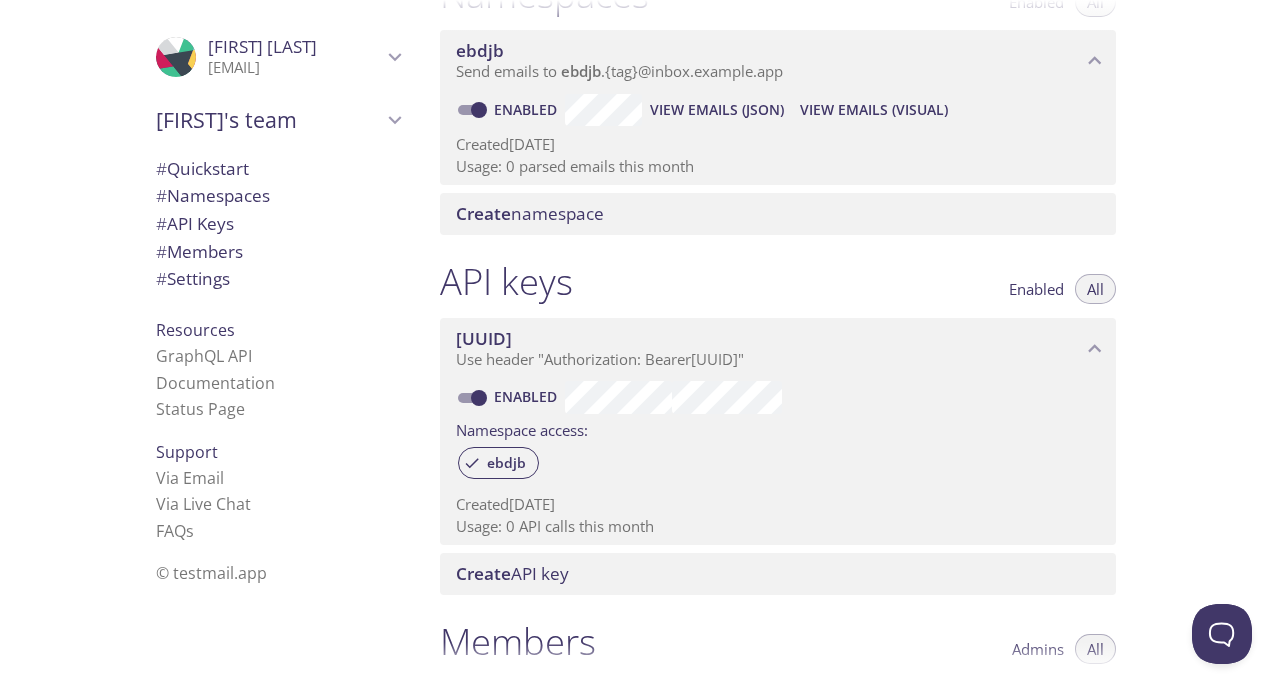 scroll, scrollTop: 280, scrollLeft: 0, axis: vertical 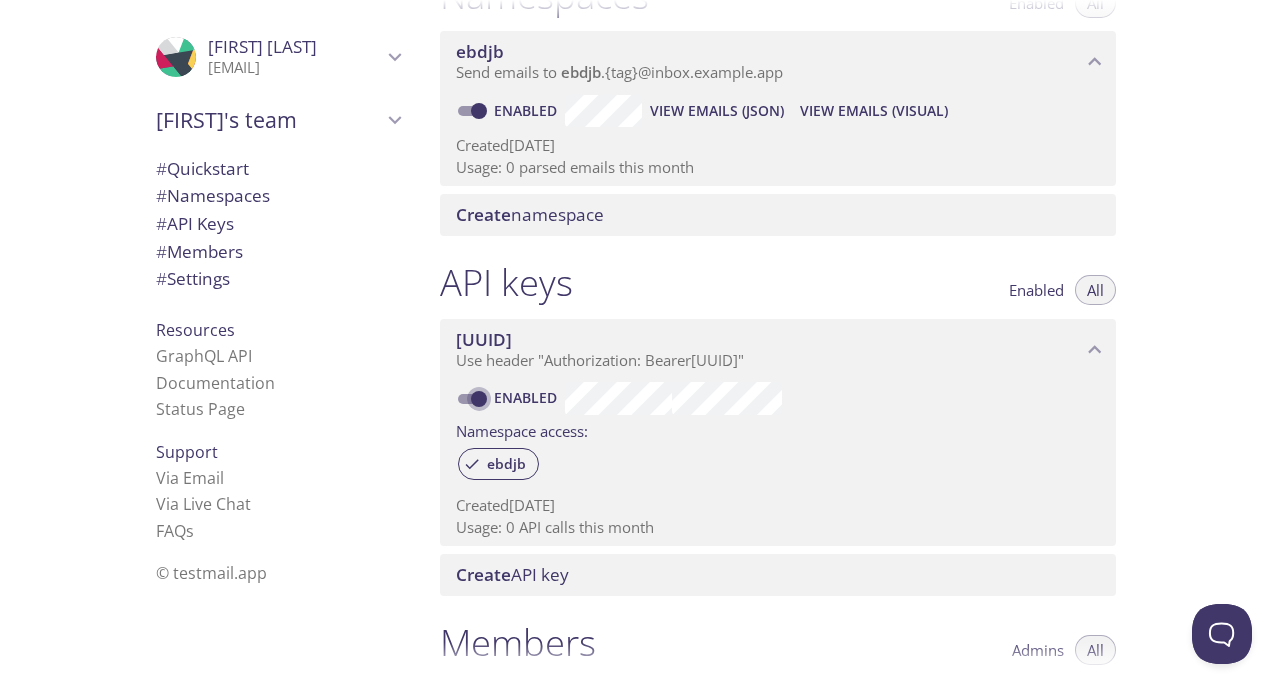 click on "Enabled" at bounding box center [479, 399] 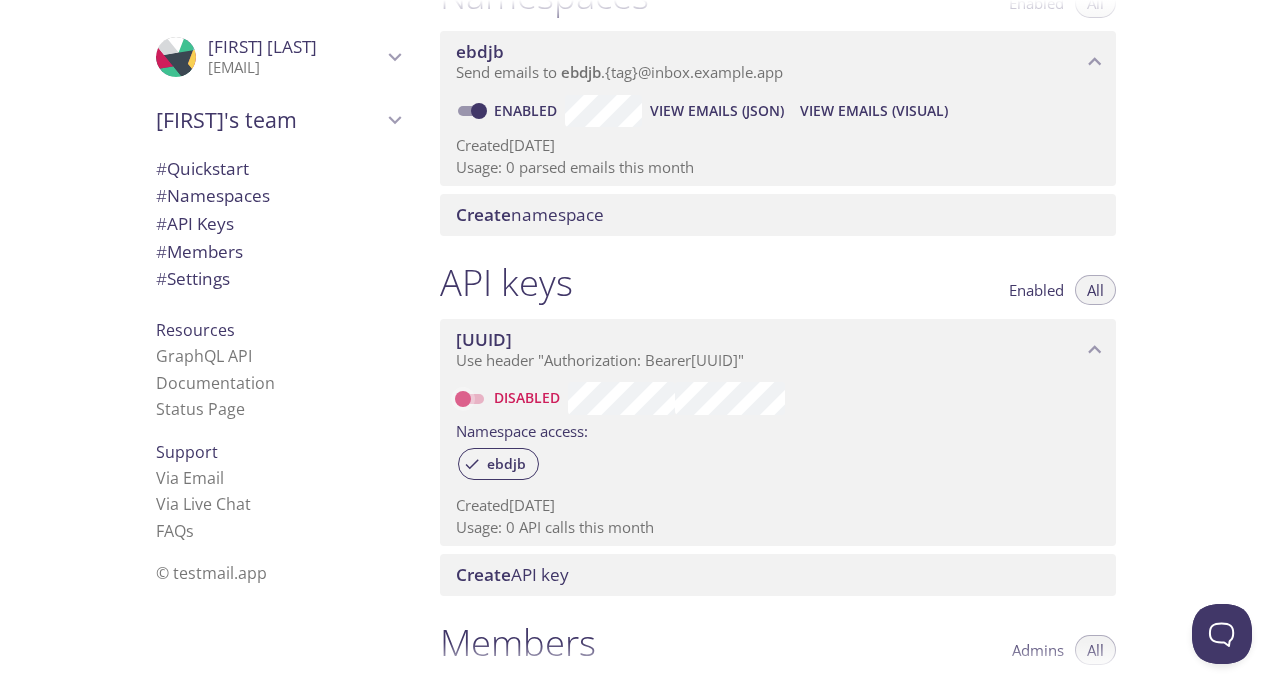 click on "Disabled" at bounding box center [463, 399] 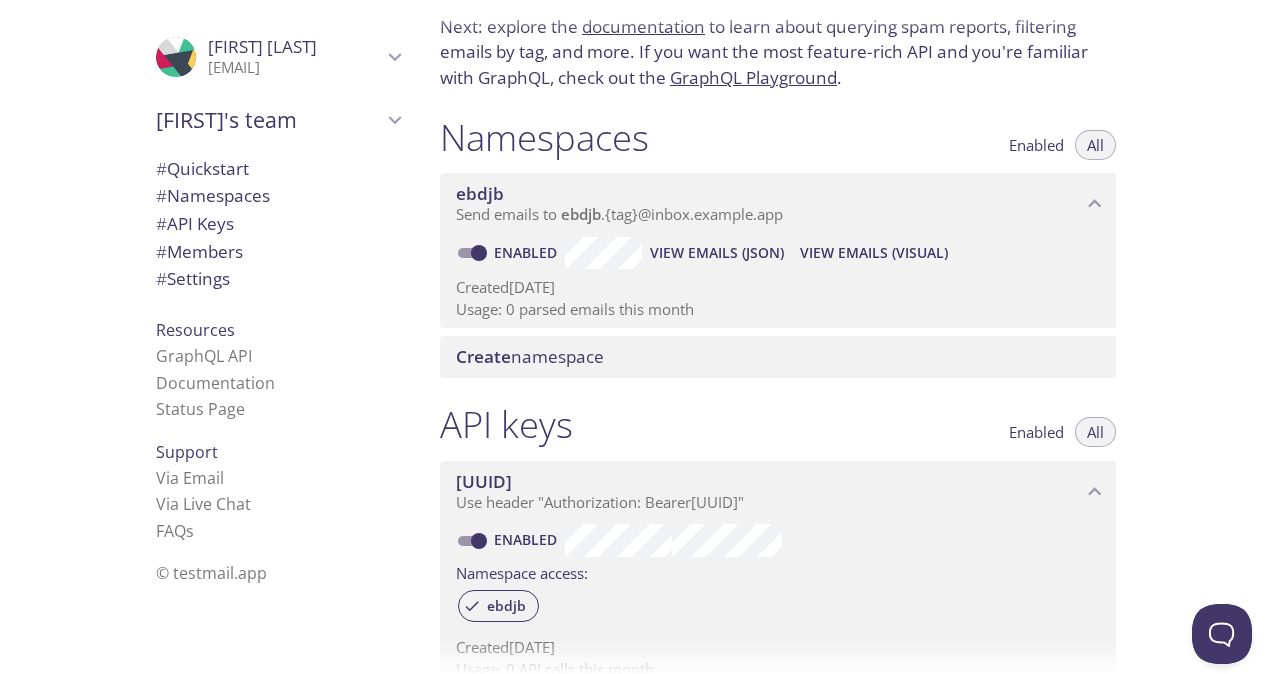 scroll, scrollTop: 136, scrollLeft: 0, axis: vertical 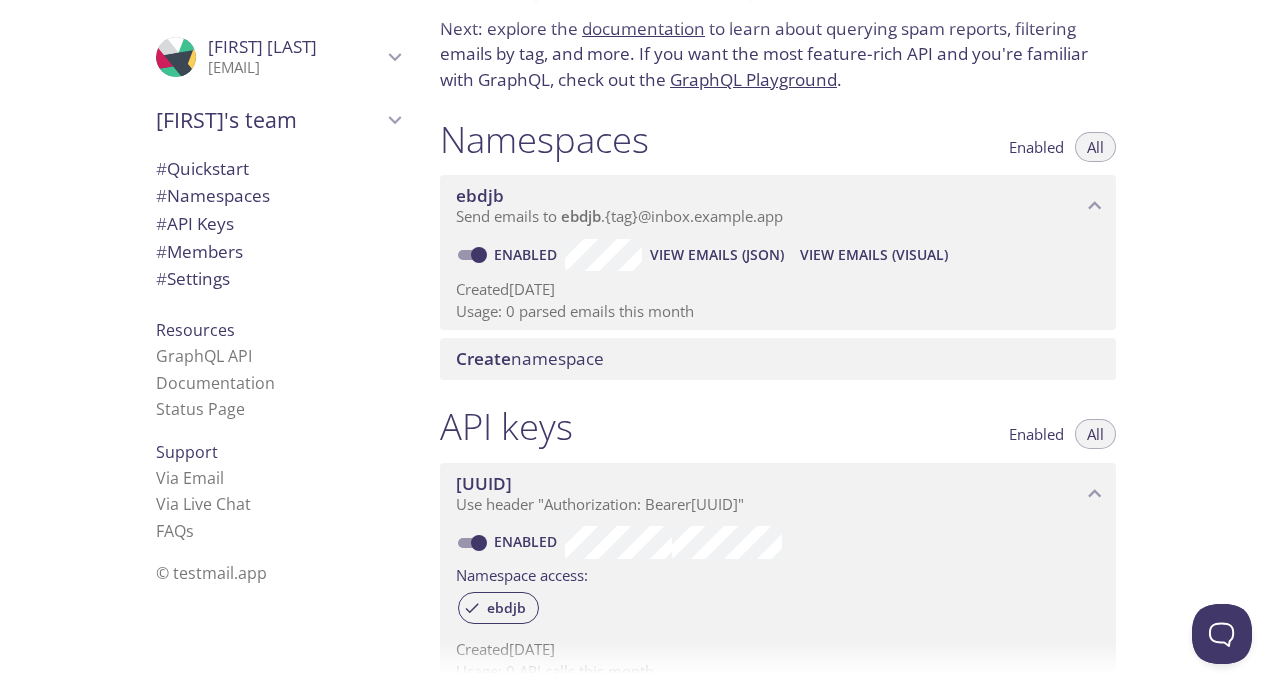 click on "View Emails (JSON)" at bounding box center (717, 255) 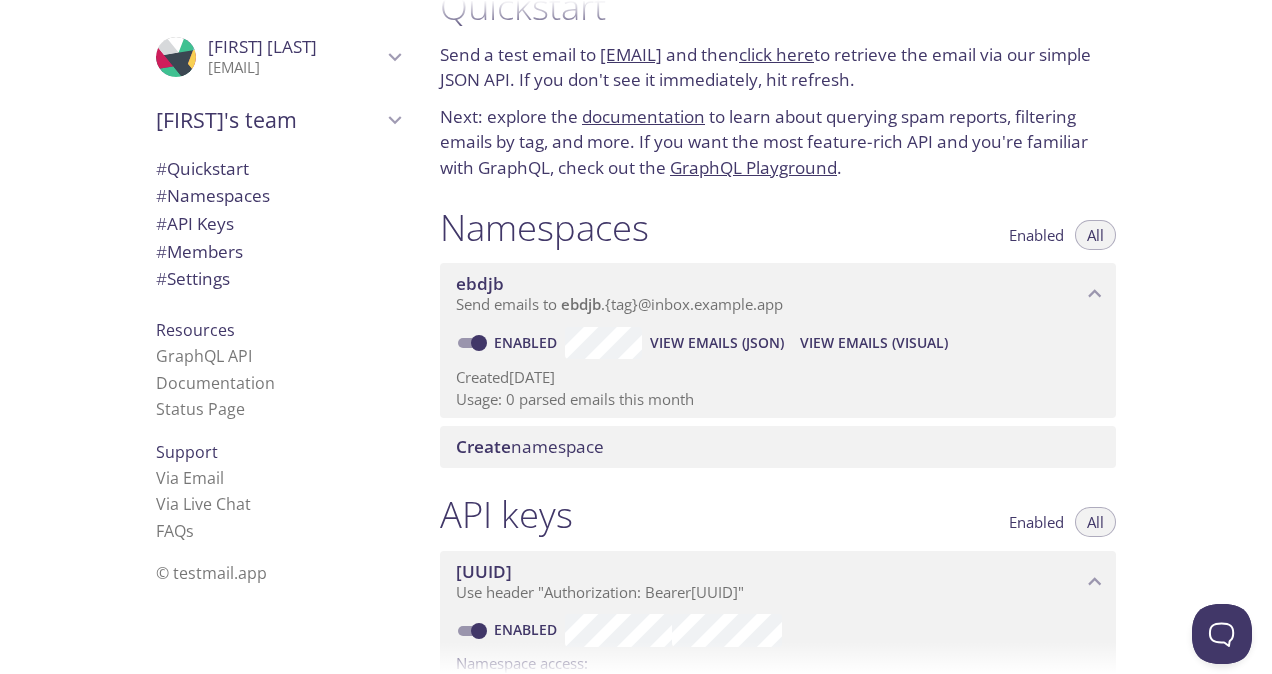 scroll, scrollTop: 0, scrollLeft: 0, axis: both 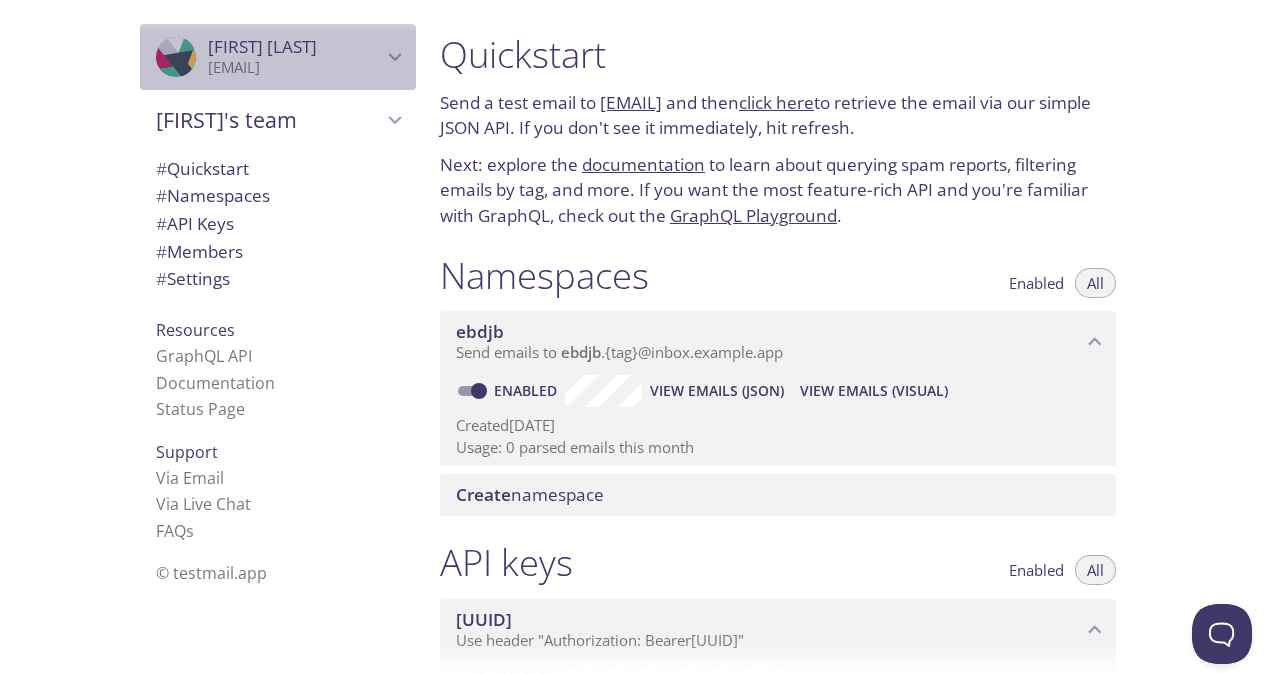 click at bounding box center [135, 133] 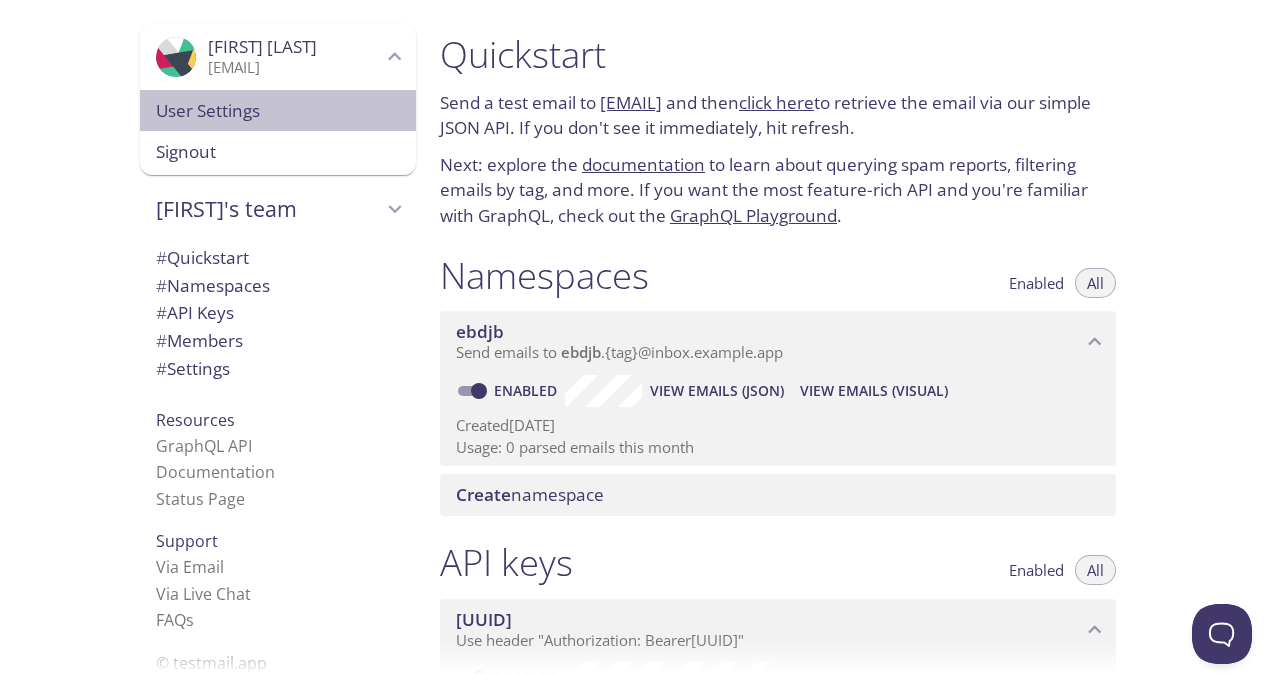 click on "User Settings" at bounding box center (278, 111) 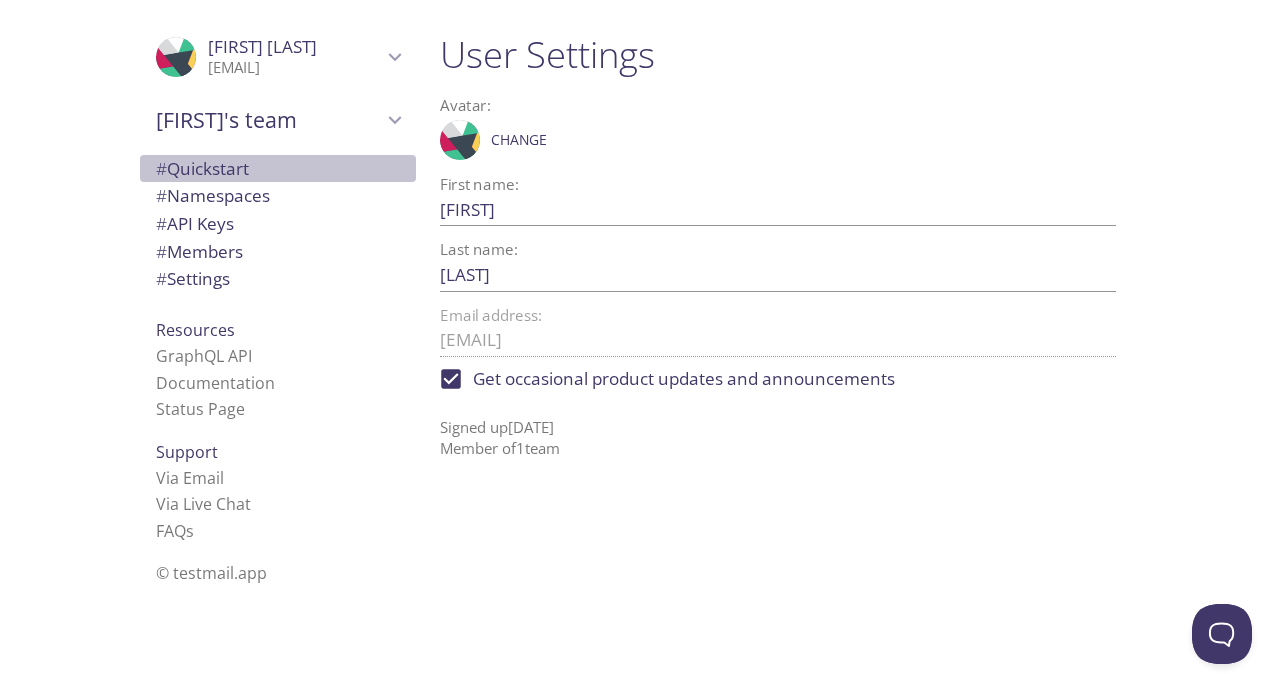 click on "#  Quickstart" at bounding box center (202, 168) 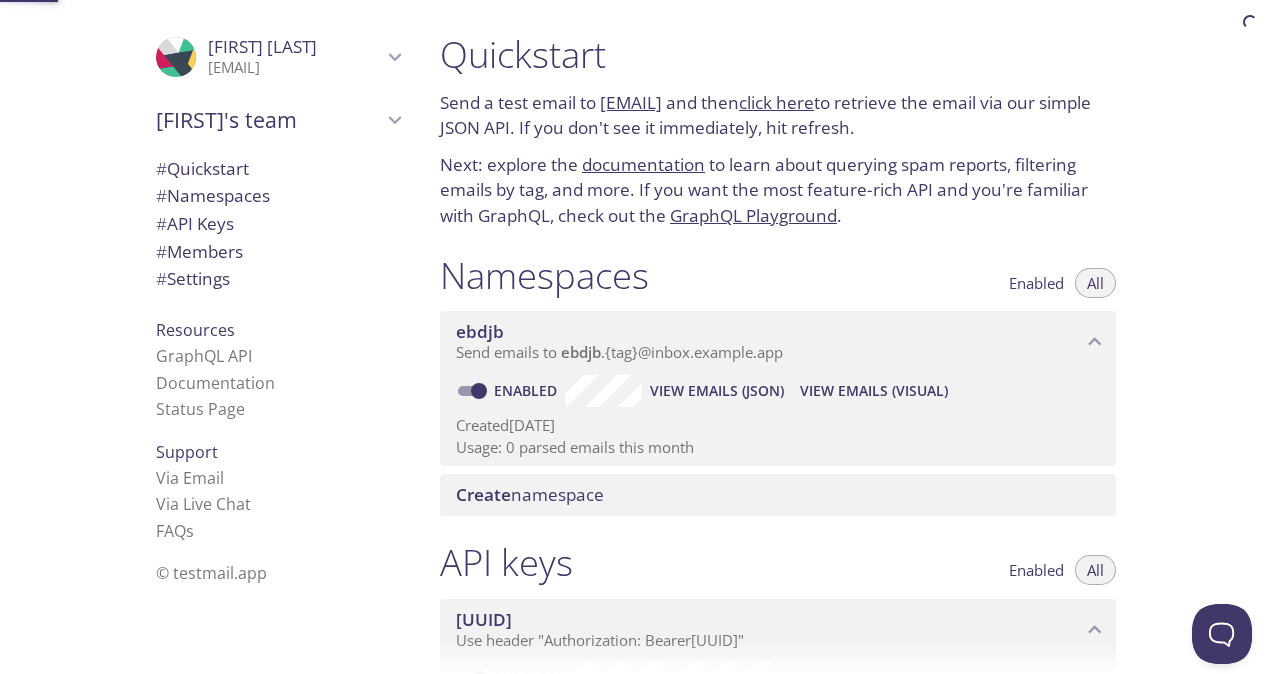 scroll, scrollTop: 32, scrollLeft: 0, axis: vertical 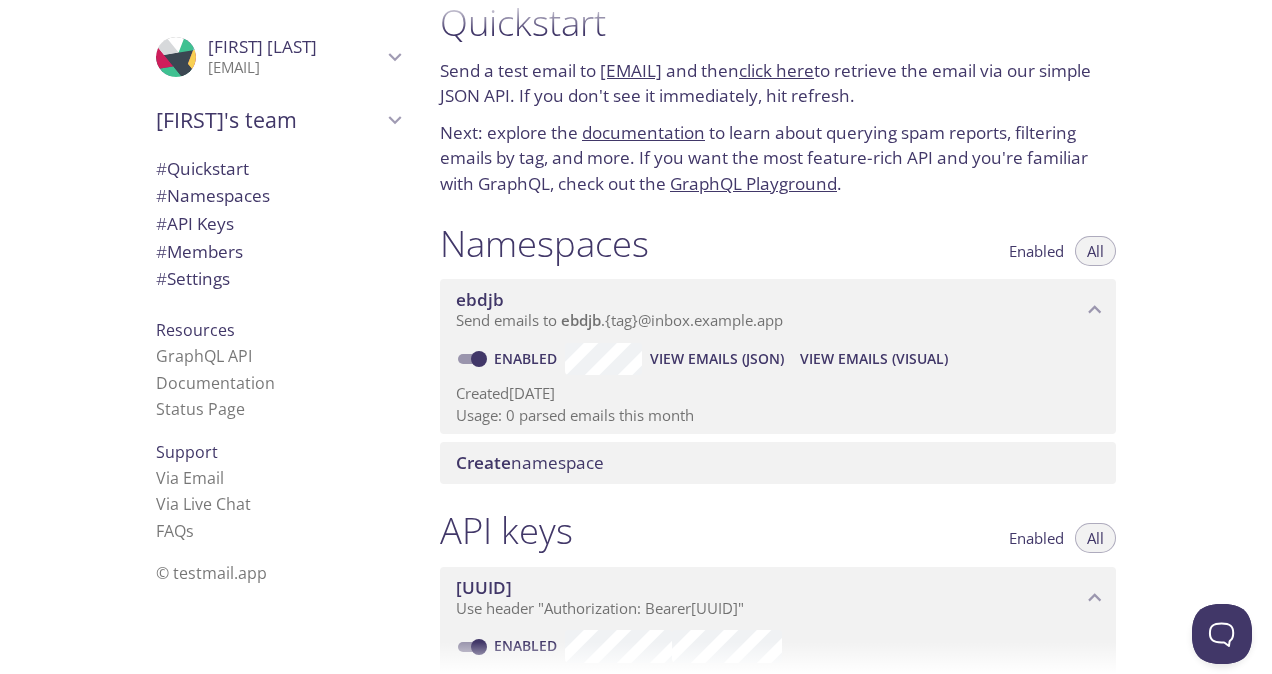 click on "documentation" at bounding box center [643, 132] 